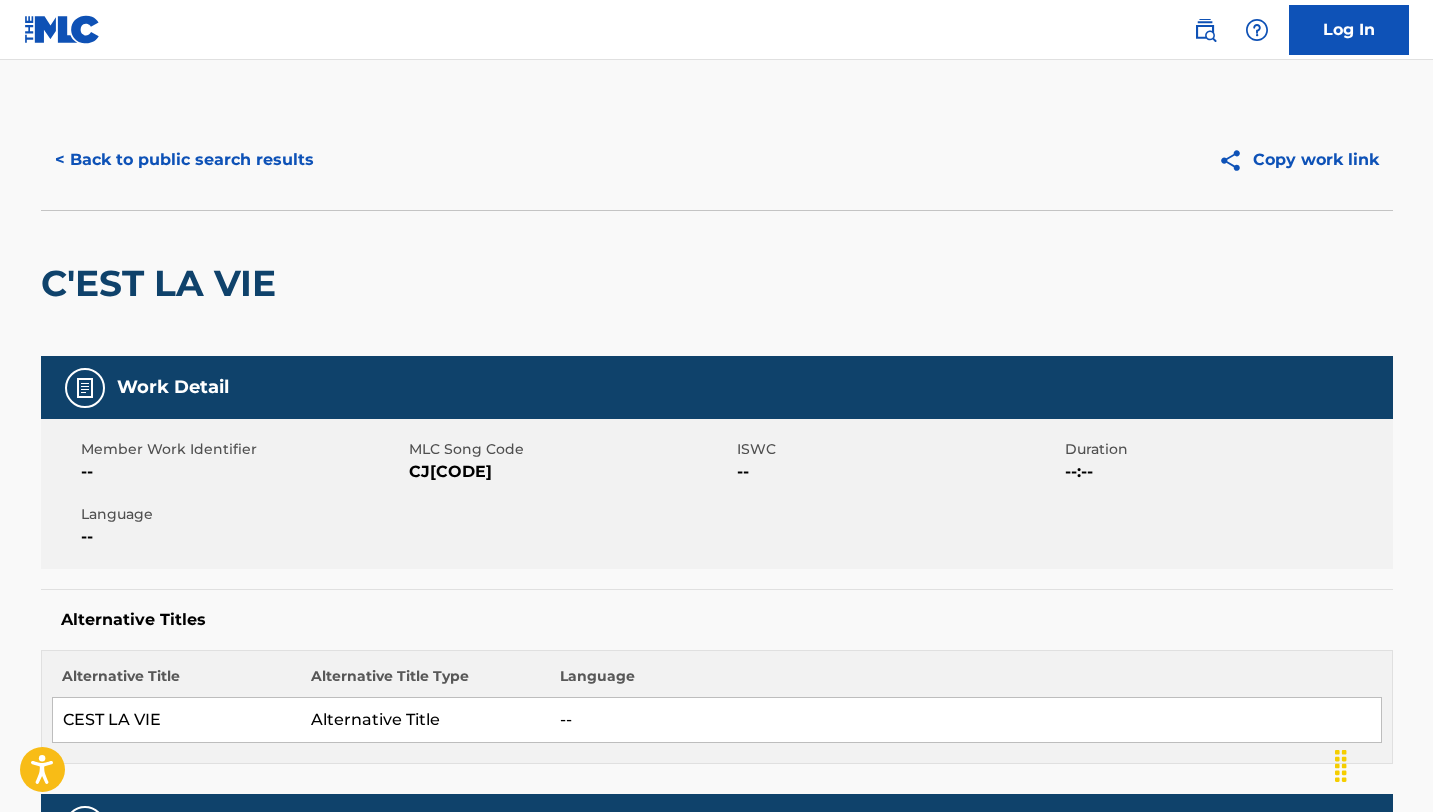 scroll, scrollTop: 0, scrollLeft: 0, axis: both 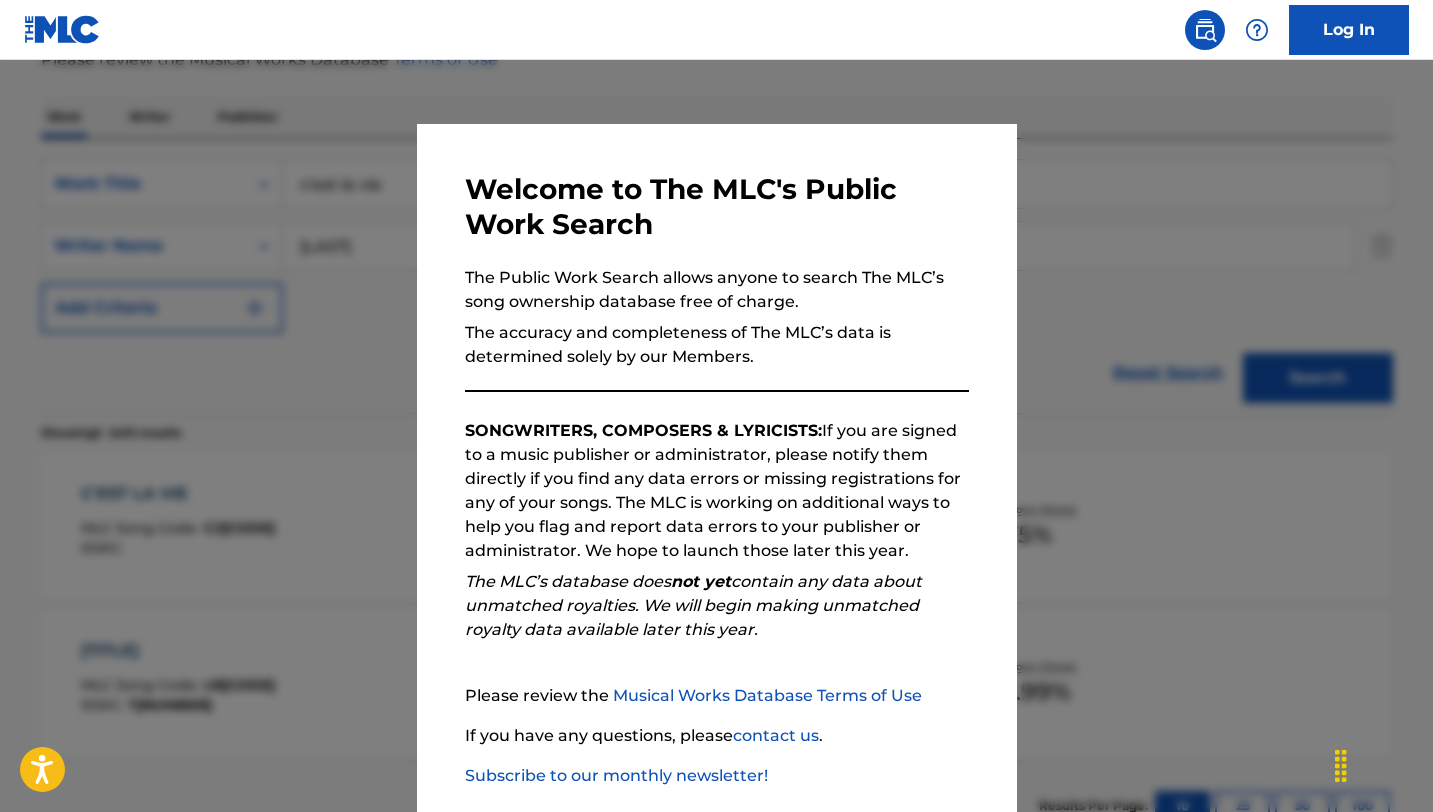 click at bounding box center [716, 466] 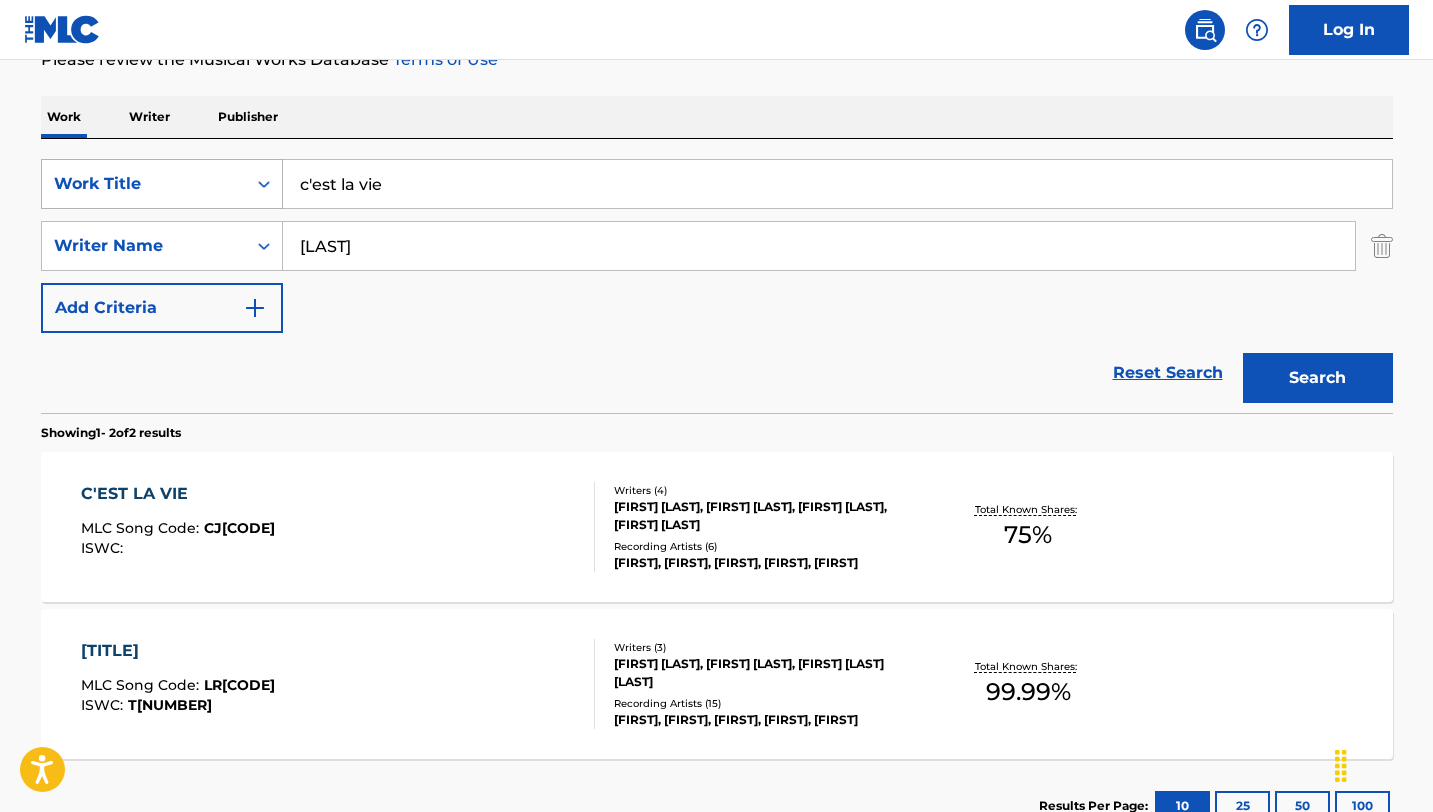 click on "Work Title" at bounding box center (144, 184) 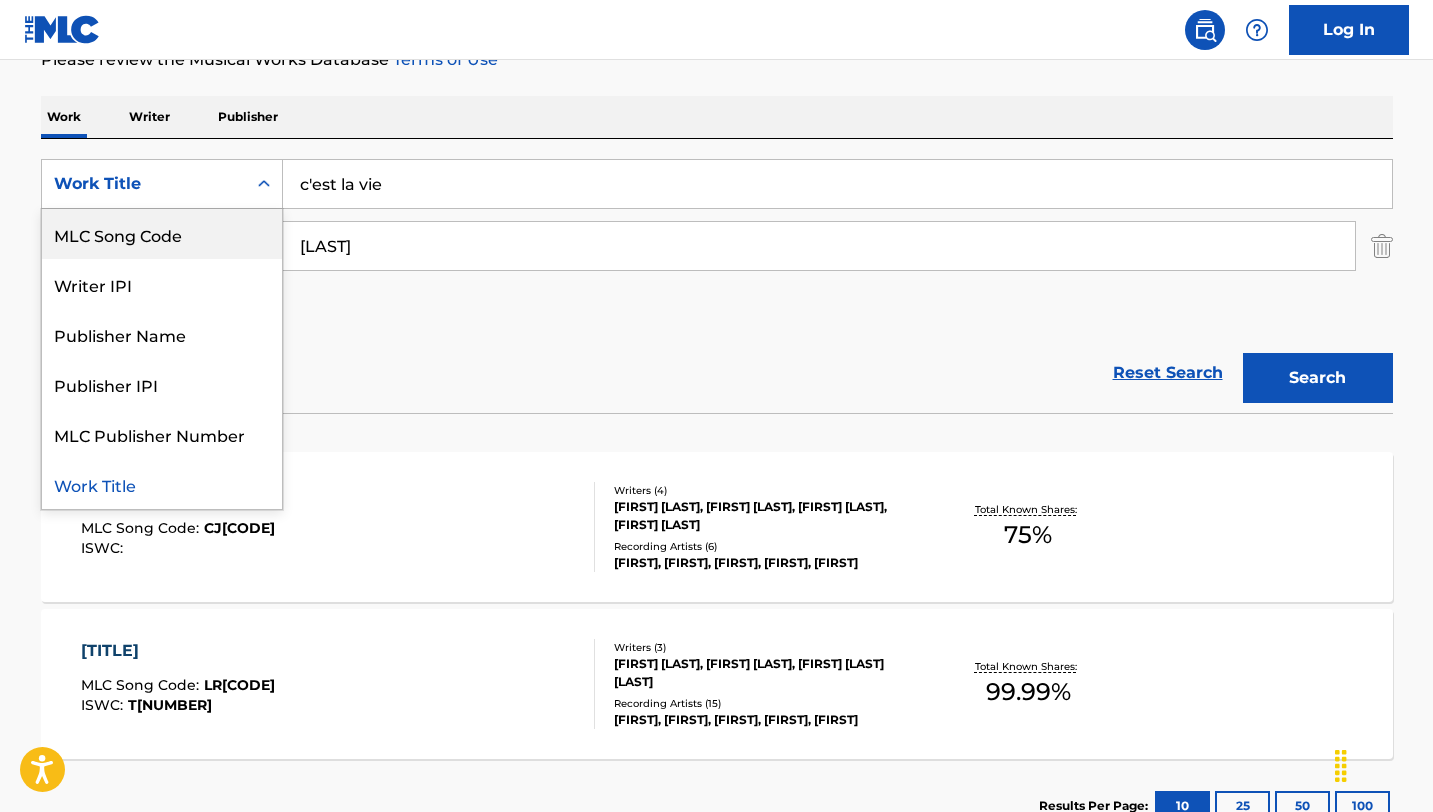 scroll, scrollTop: 0, scrollLeft: 0, axis: both 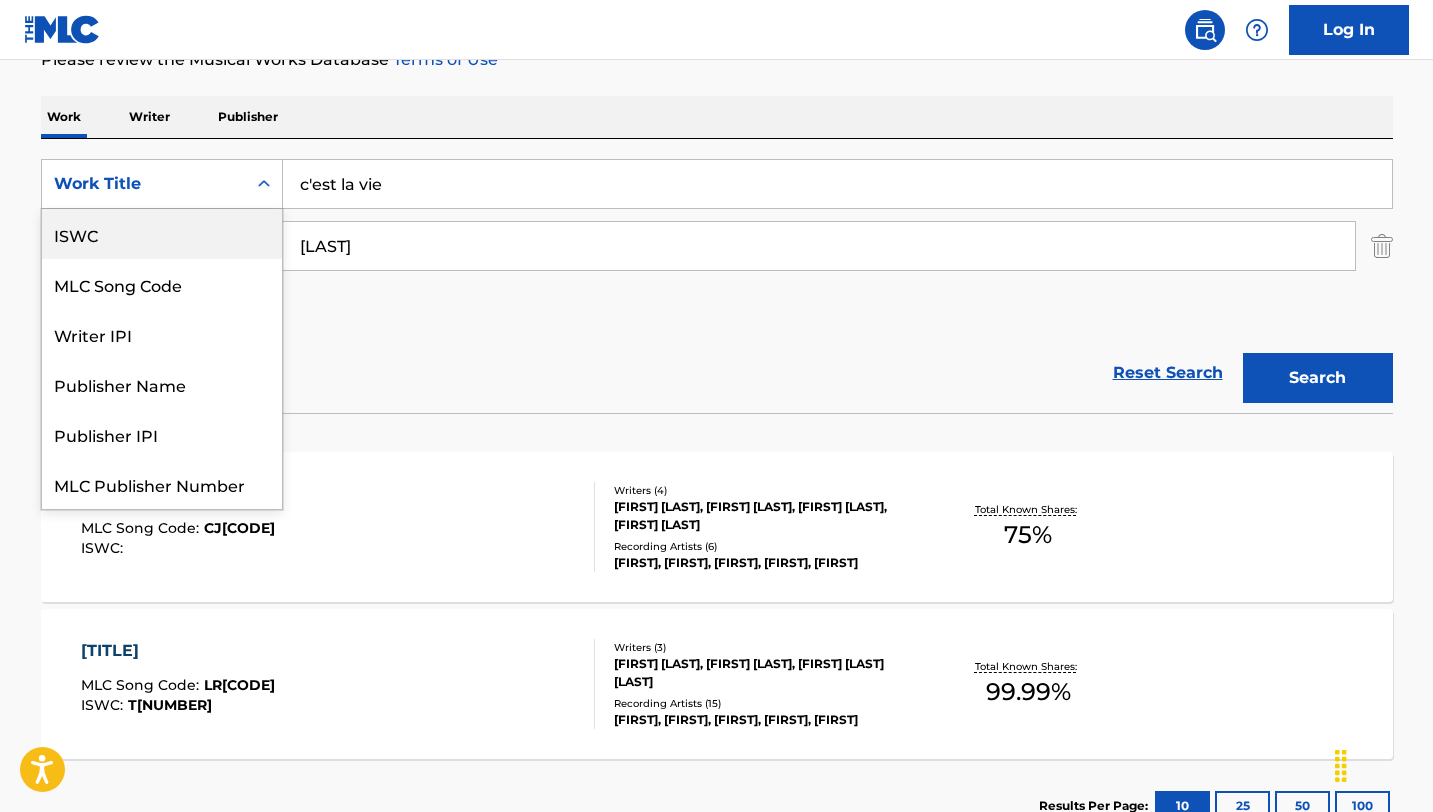click on "ISWC" at bounding box center [162, 234] 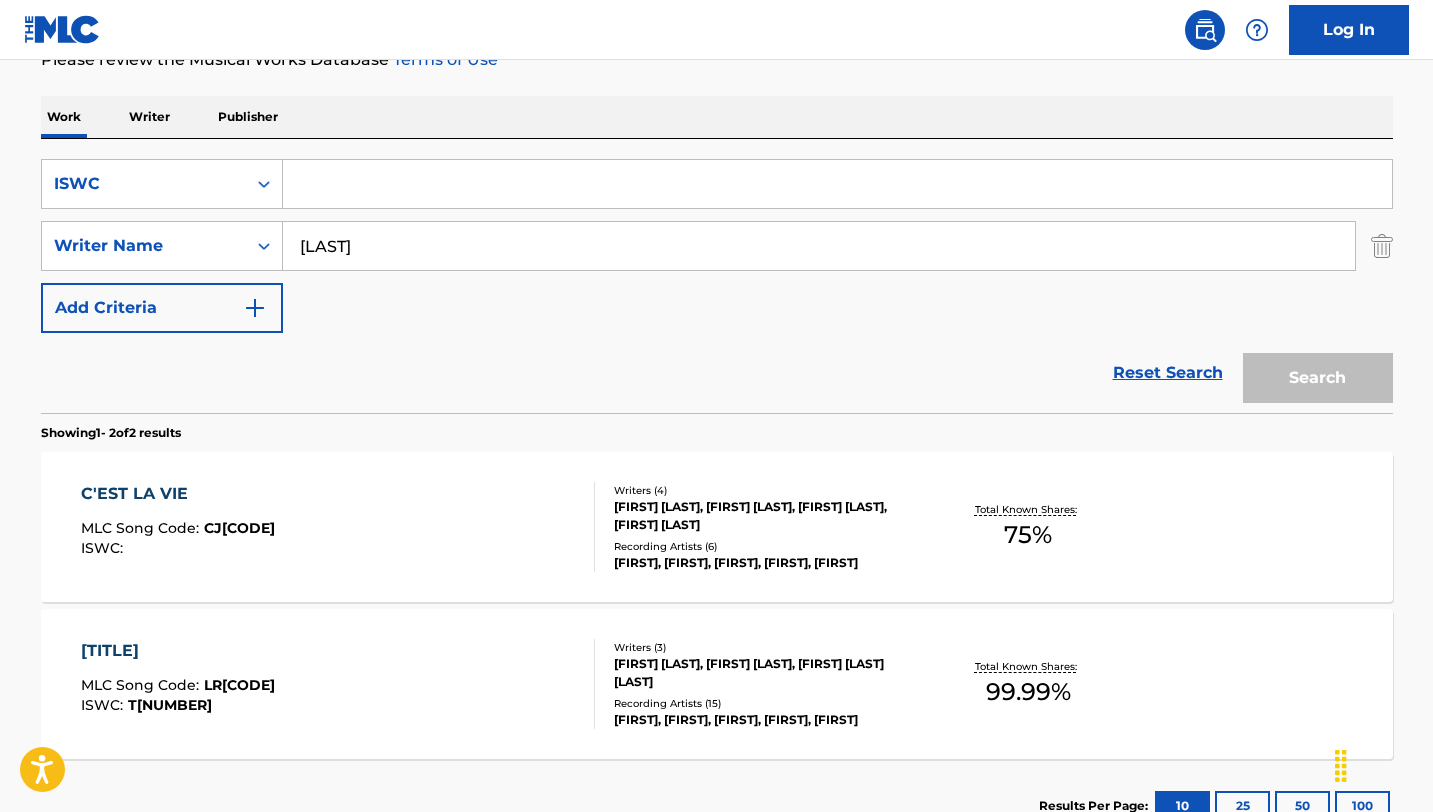 click at bounding box center [837, 184] 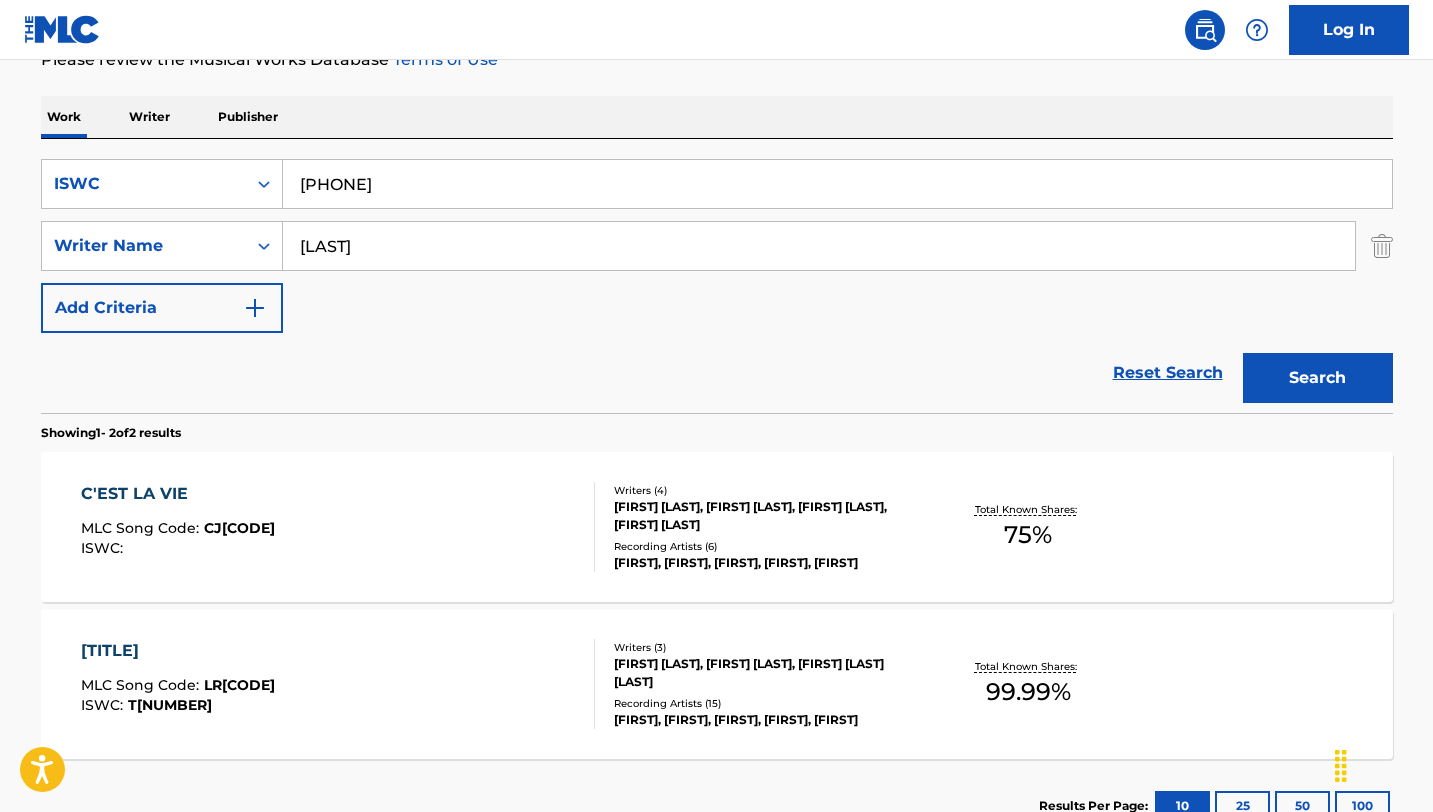 type on "[PHONE]" 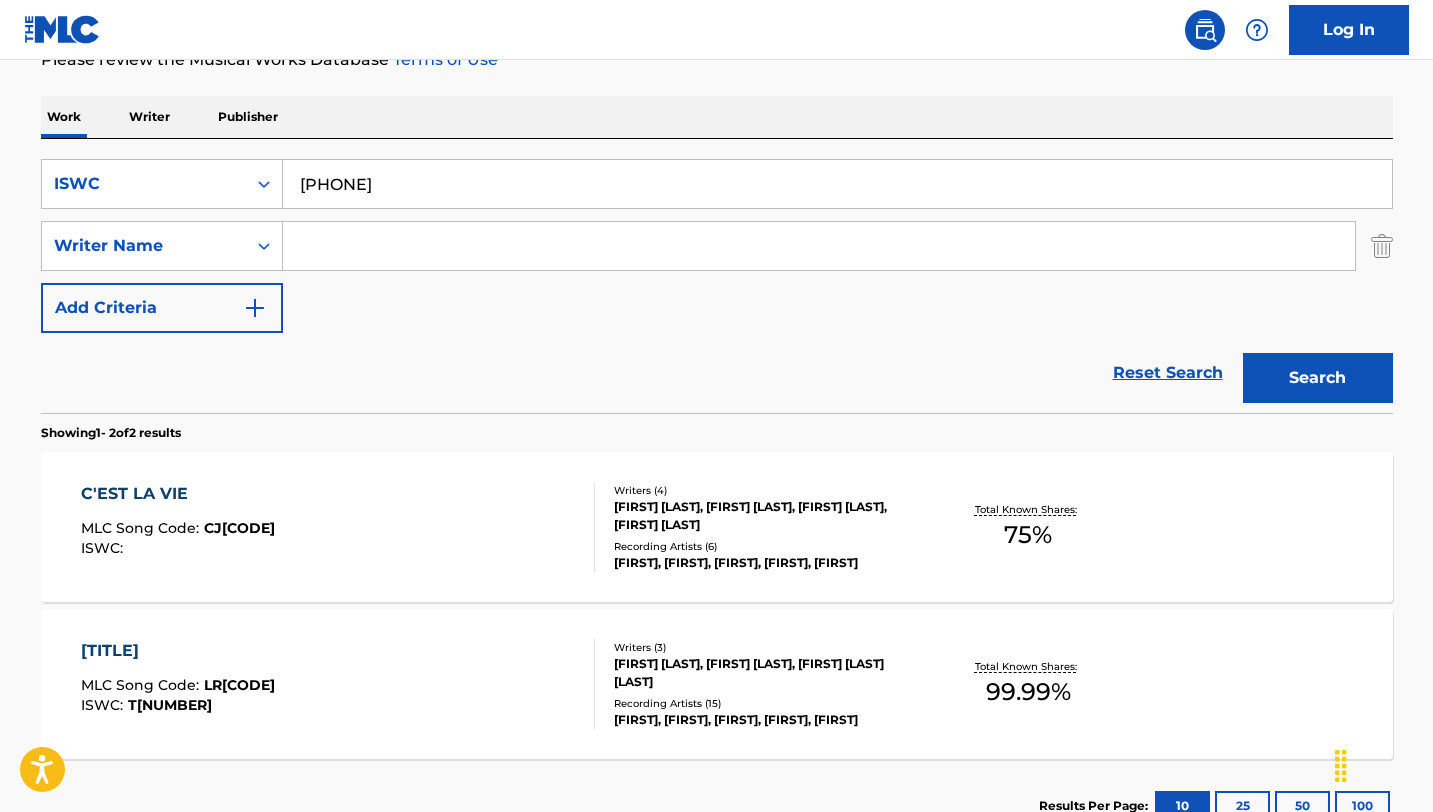 type 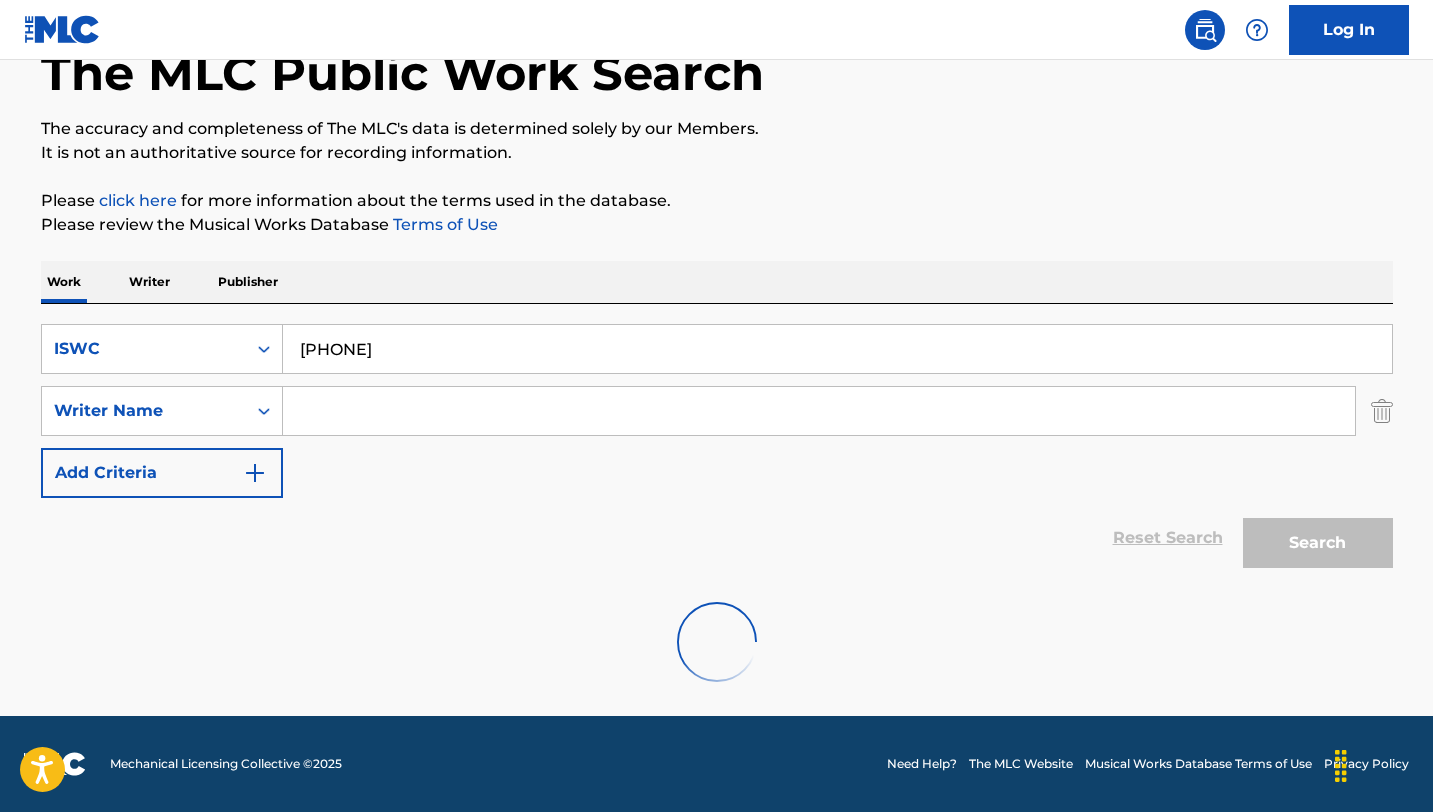 scroll, scrollTop: 56, scrollLeft: 0, axis: vertical 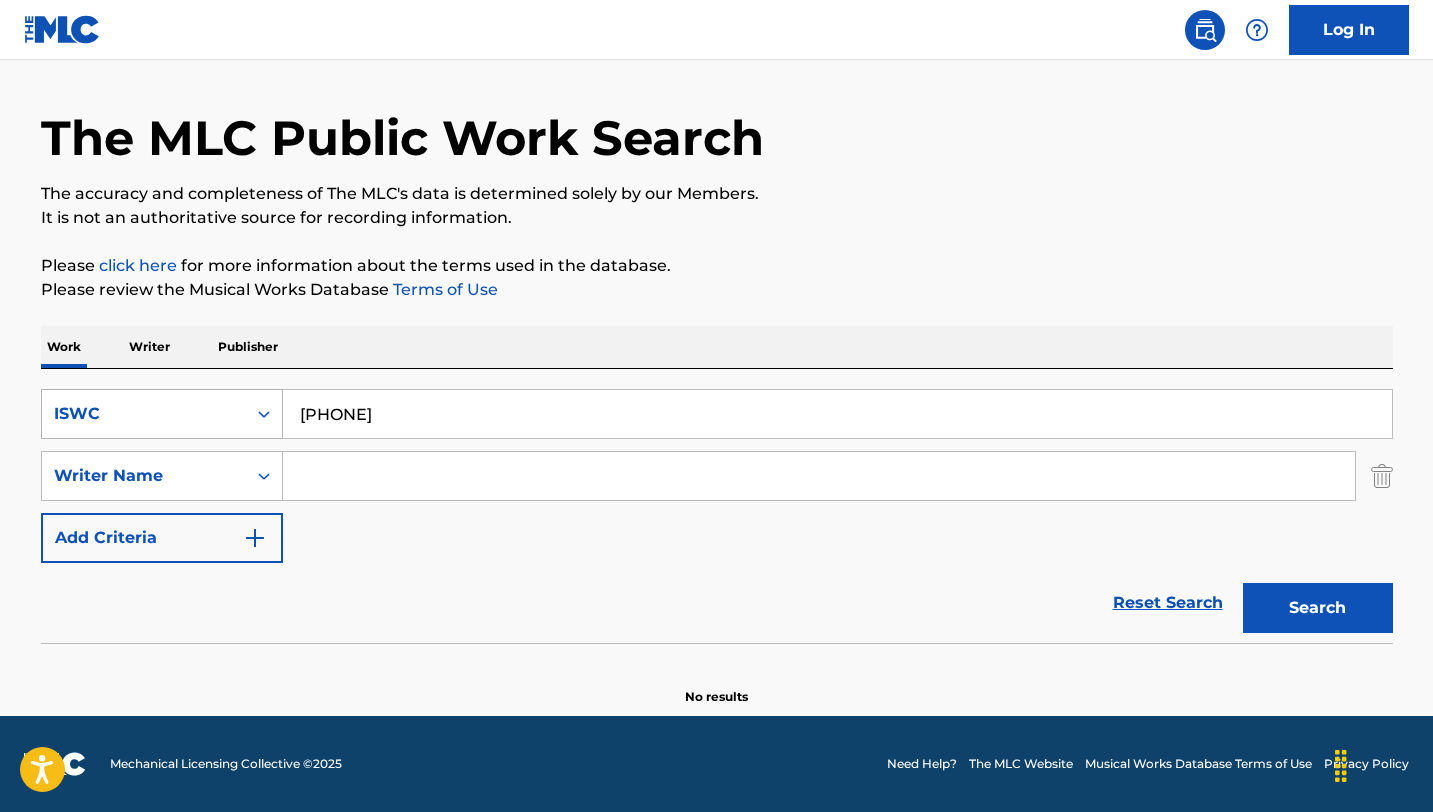 click on "ISWC" at bounding box center (144, 414) 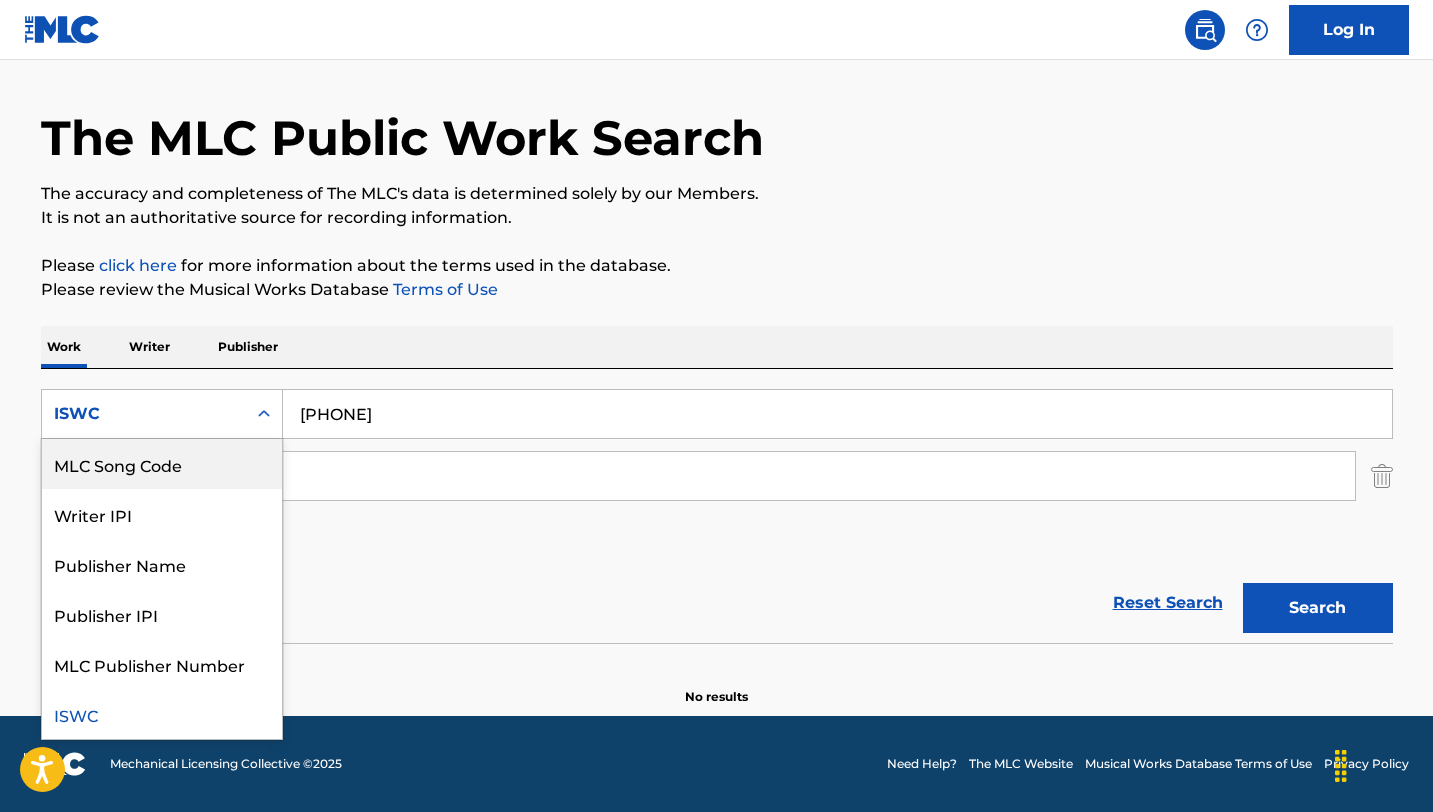scroll, scrollTop: 0, scrollLeft: 0, axis: both 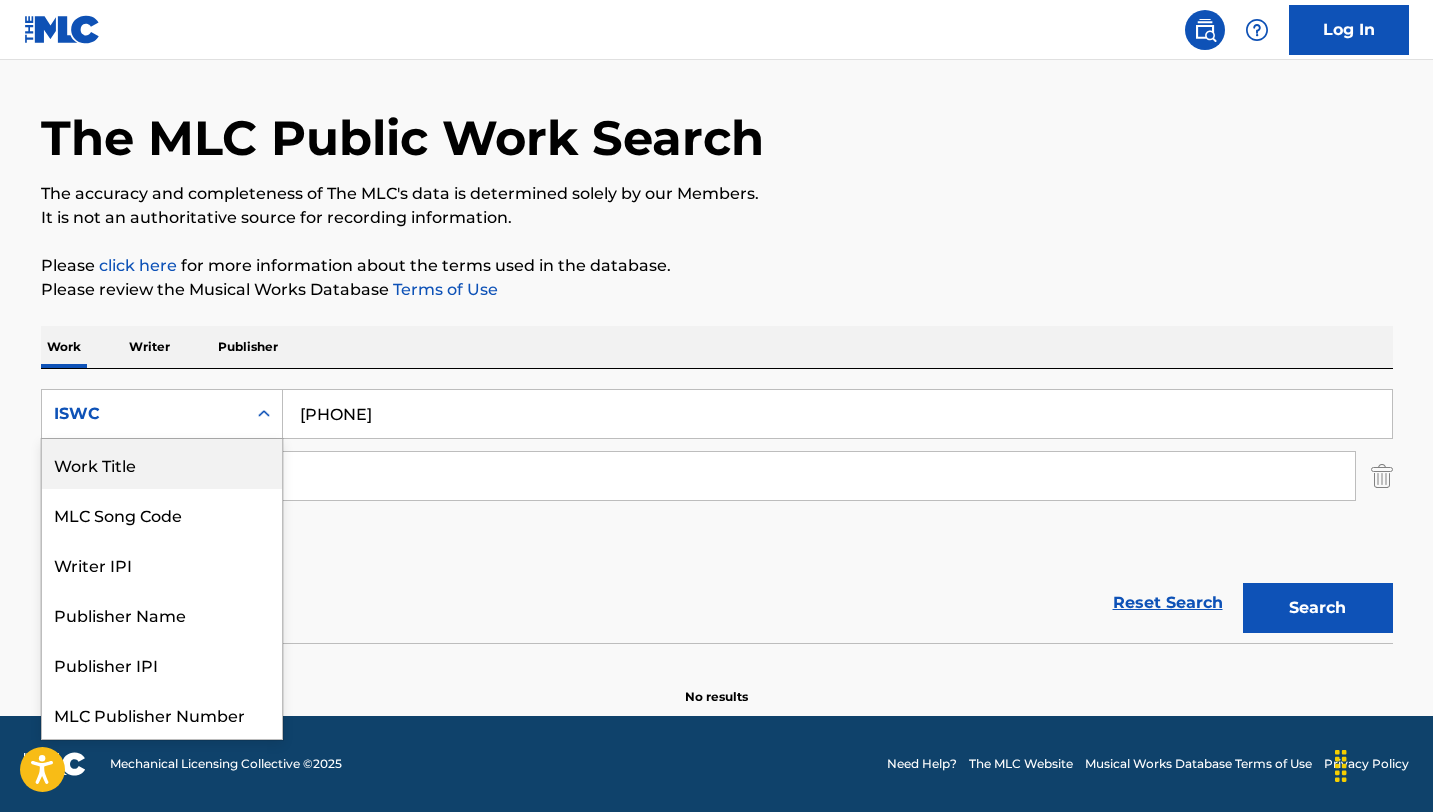 click on "Work Title" at bounding box center (162, 464) 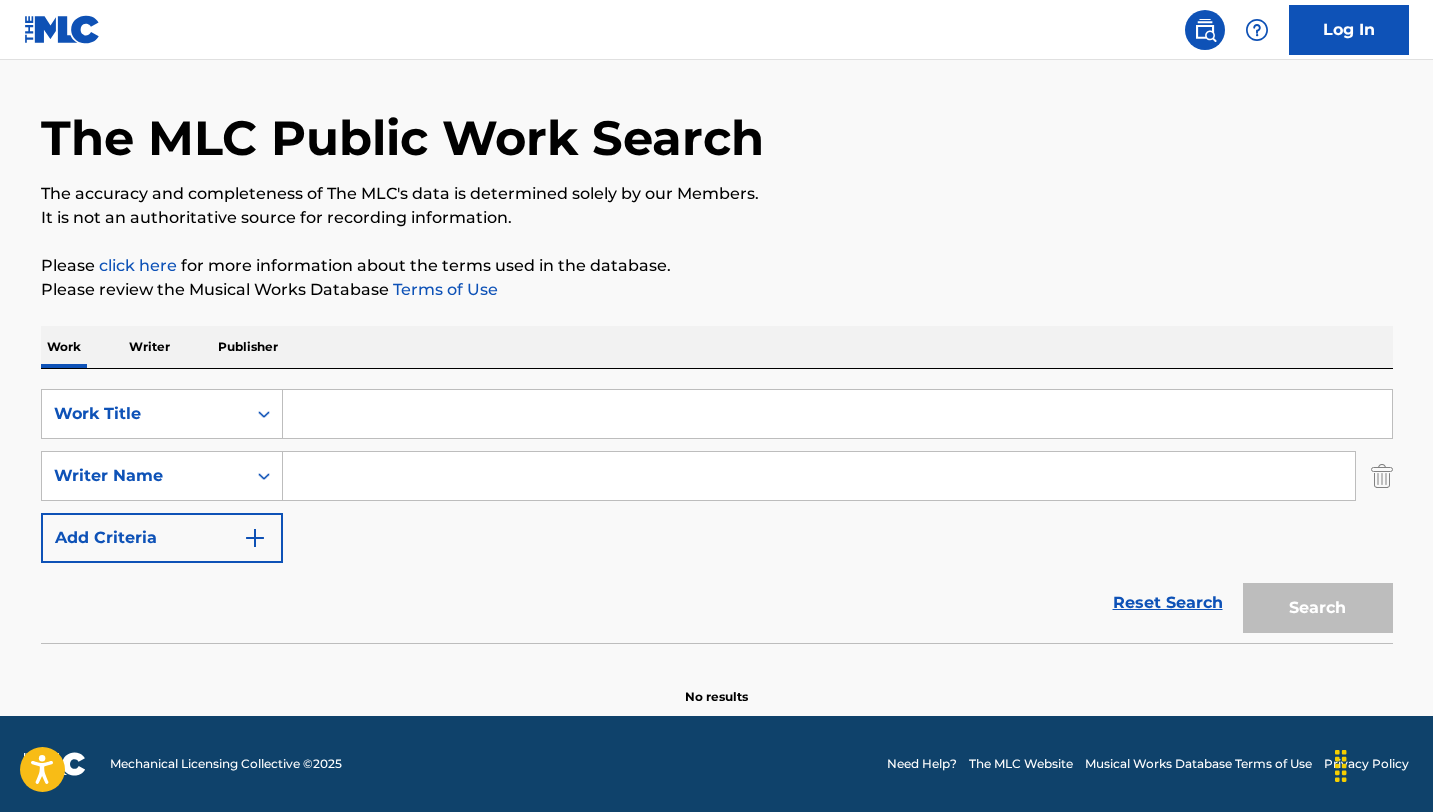 click at bounding box center [837, 414] 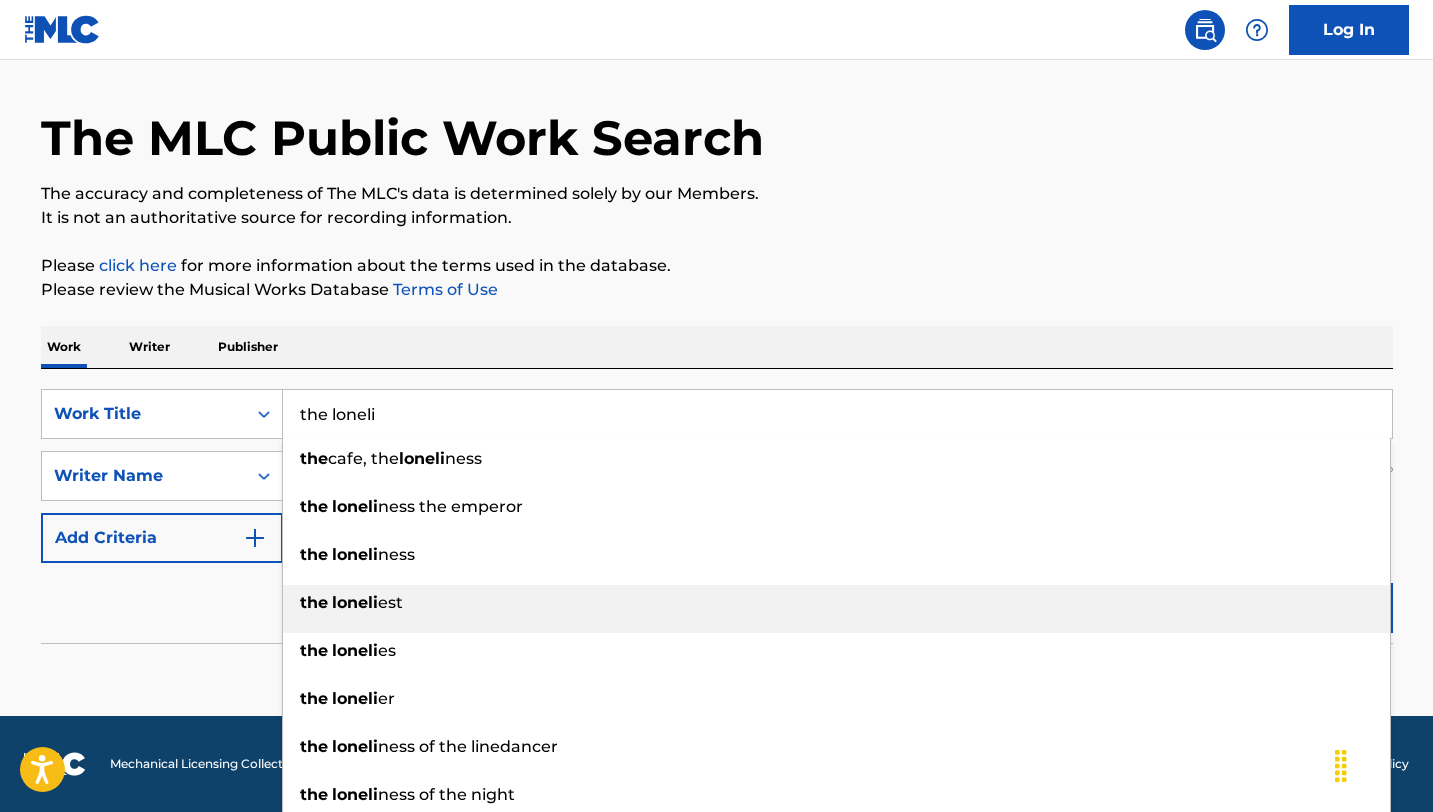 click on "loneli" at bounding box center [355, 602] 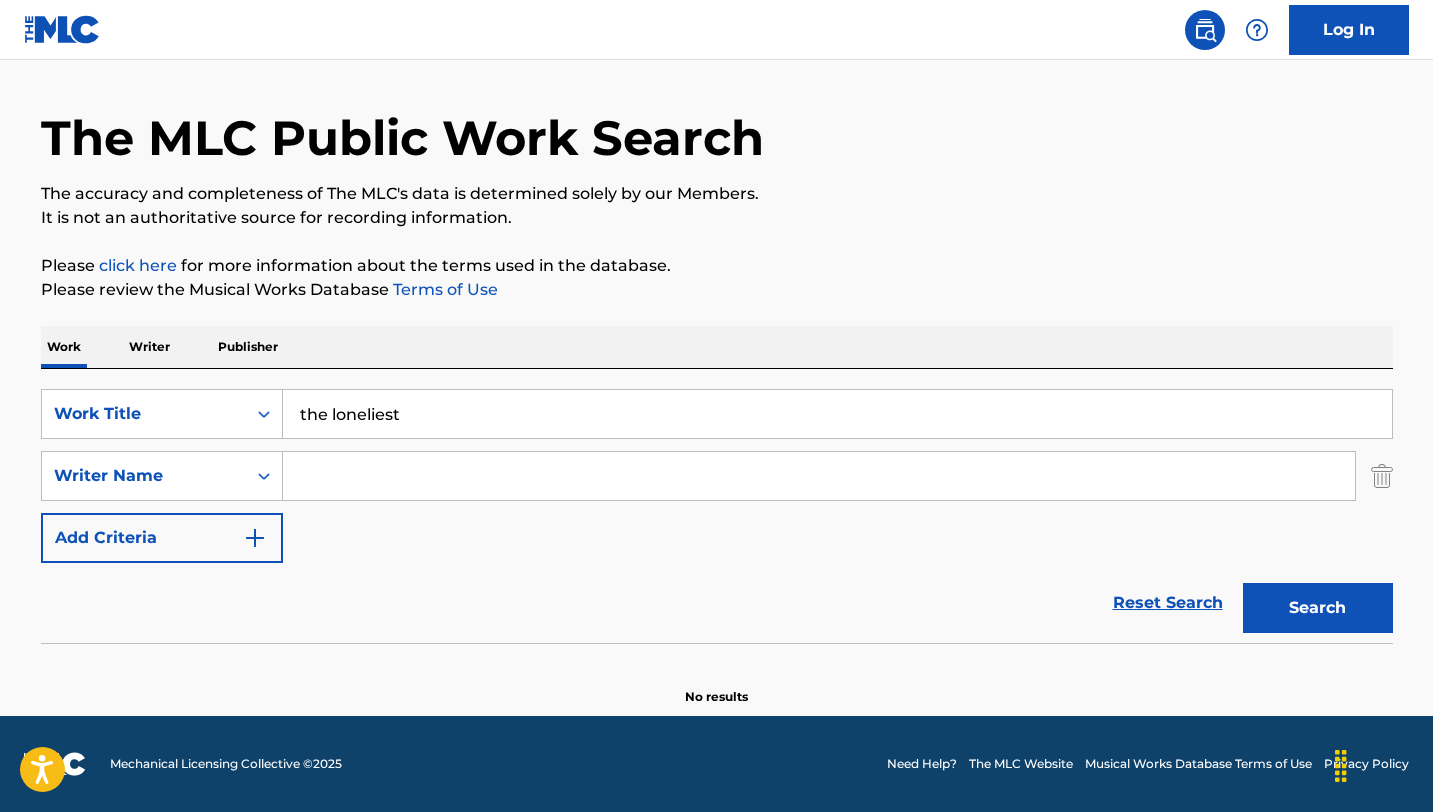 click on "Work Writer Publisher" at bounding box center [717, 347] 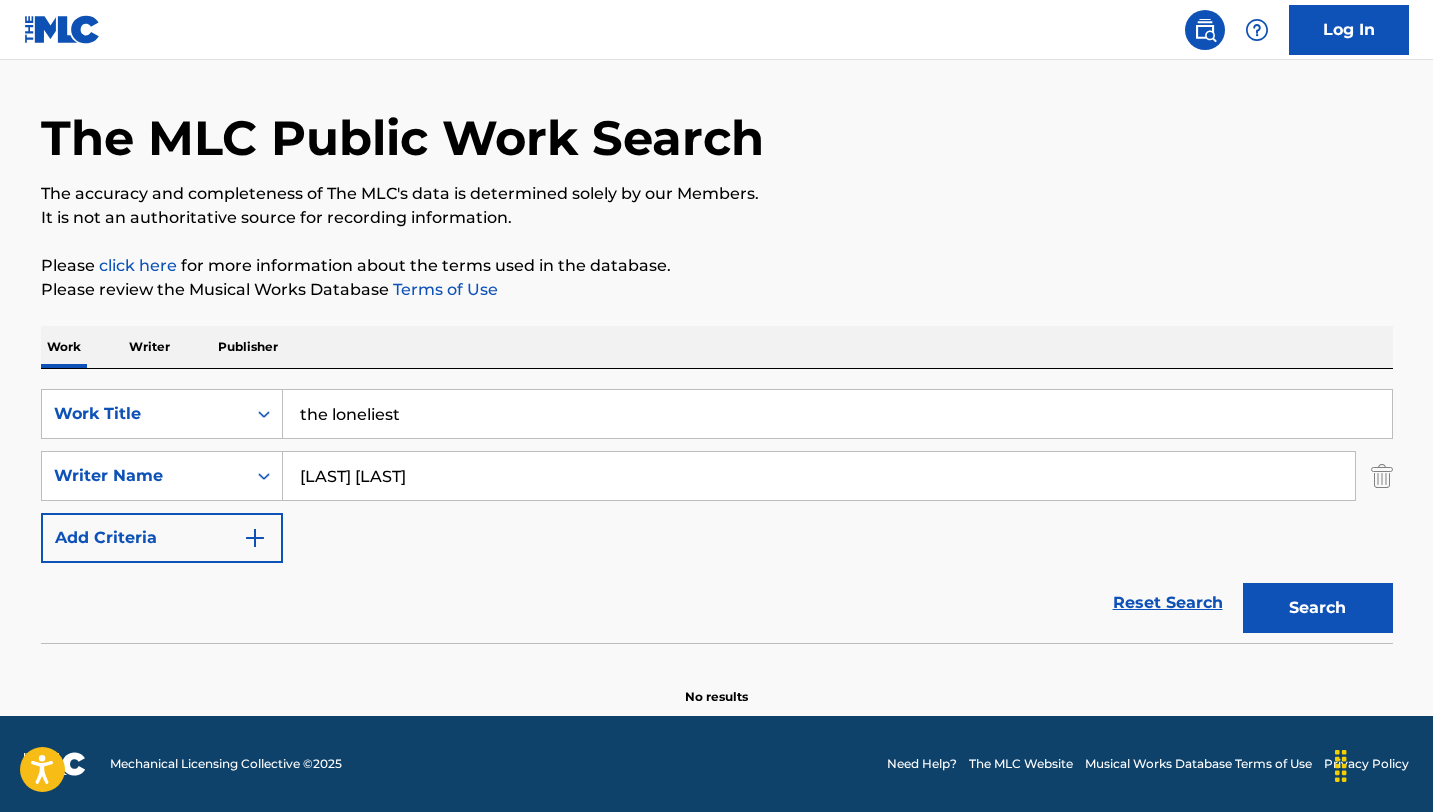 type on "[LAST] [LAST]" 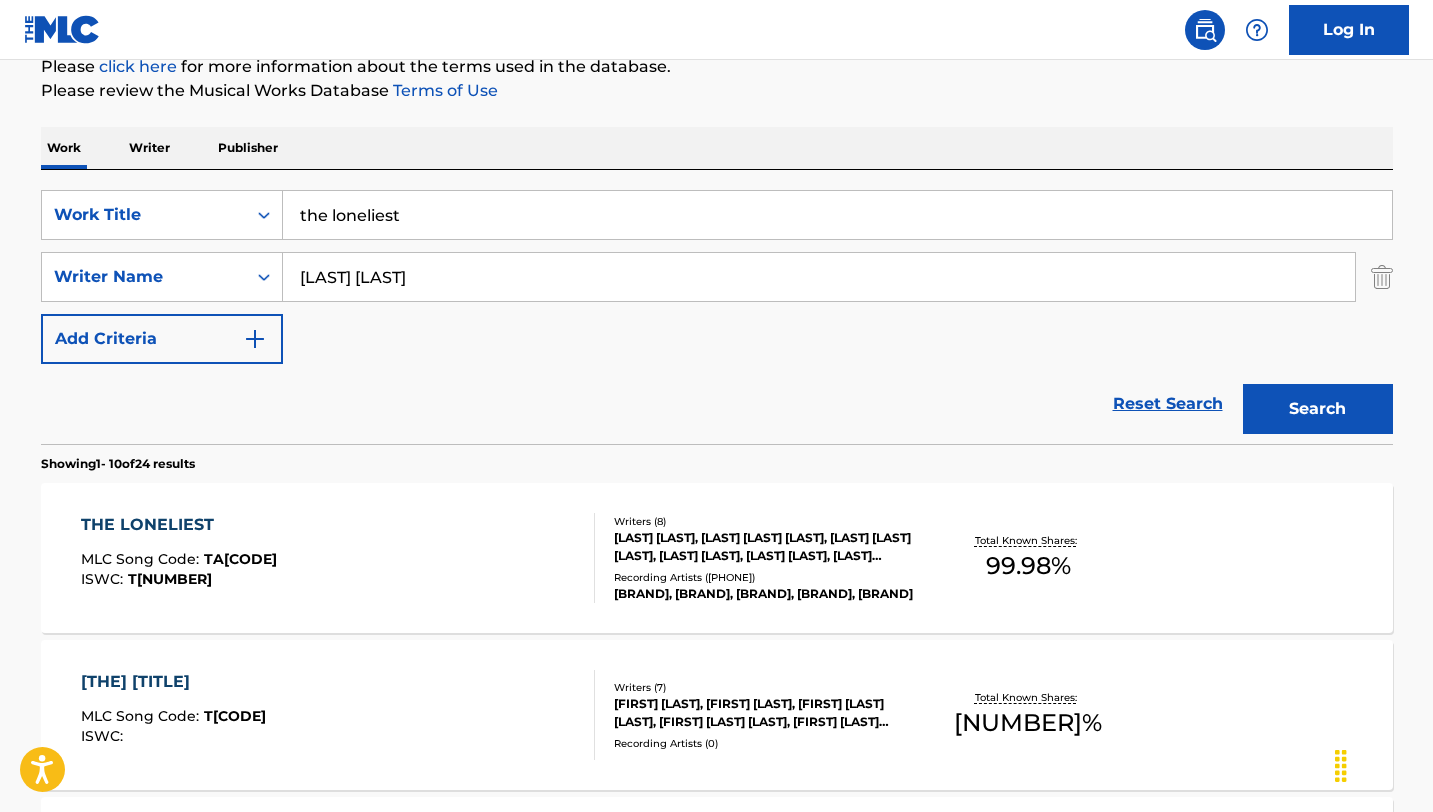 scroll, scrollTop: 288, scrollLeft: 0, axis: vertical 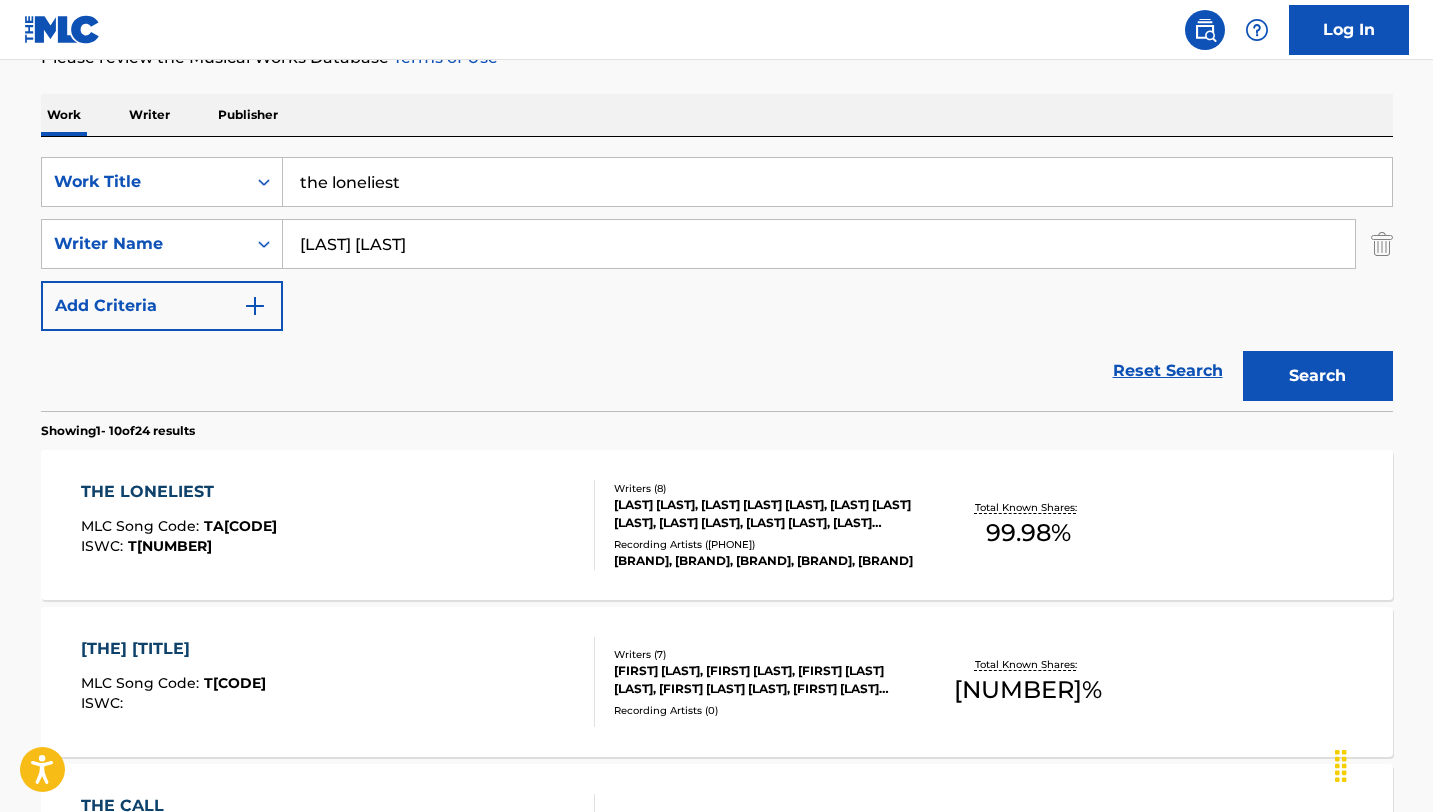 click on "THE LONELIEST MLC Song Code : [CODE] ISWC : T[NUMBER]" at bounding box center (338, 525) 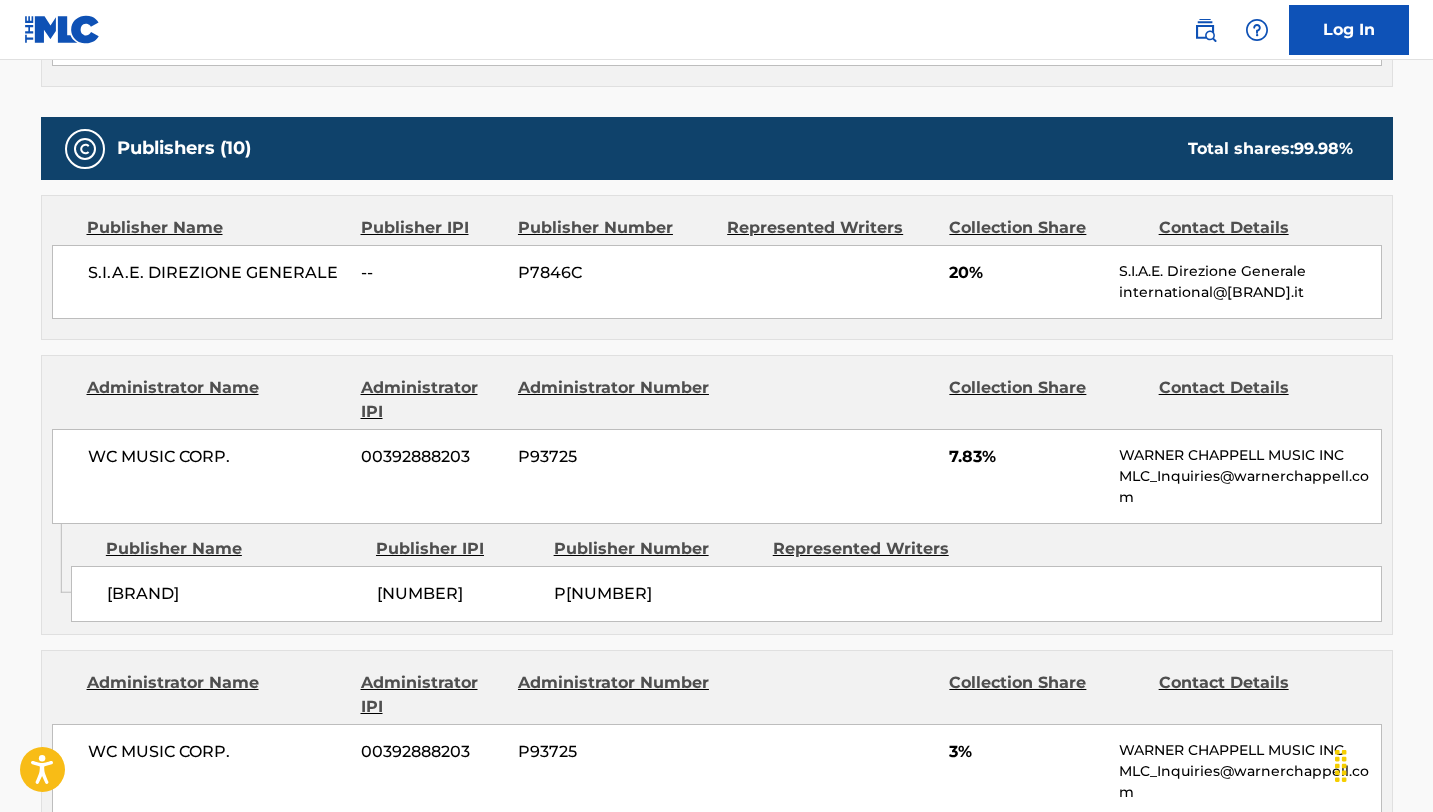 scroll, scrollTop: 1006, scrollLeft: 0, axis: vertical 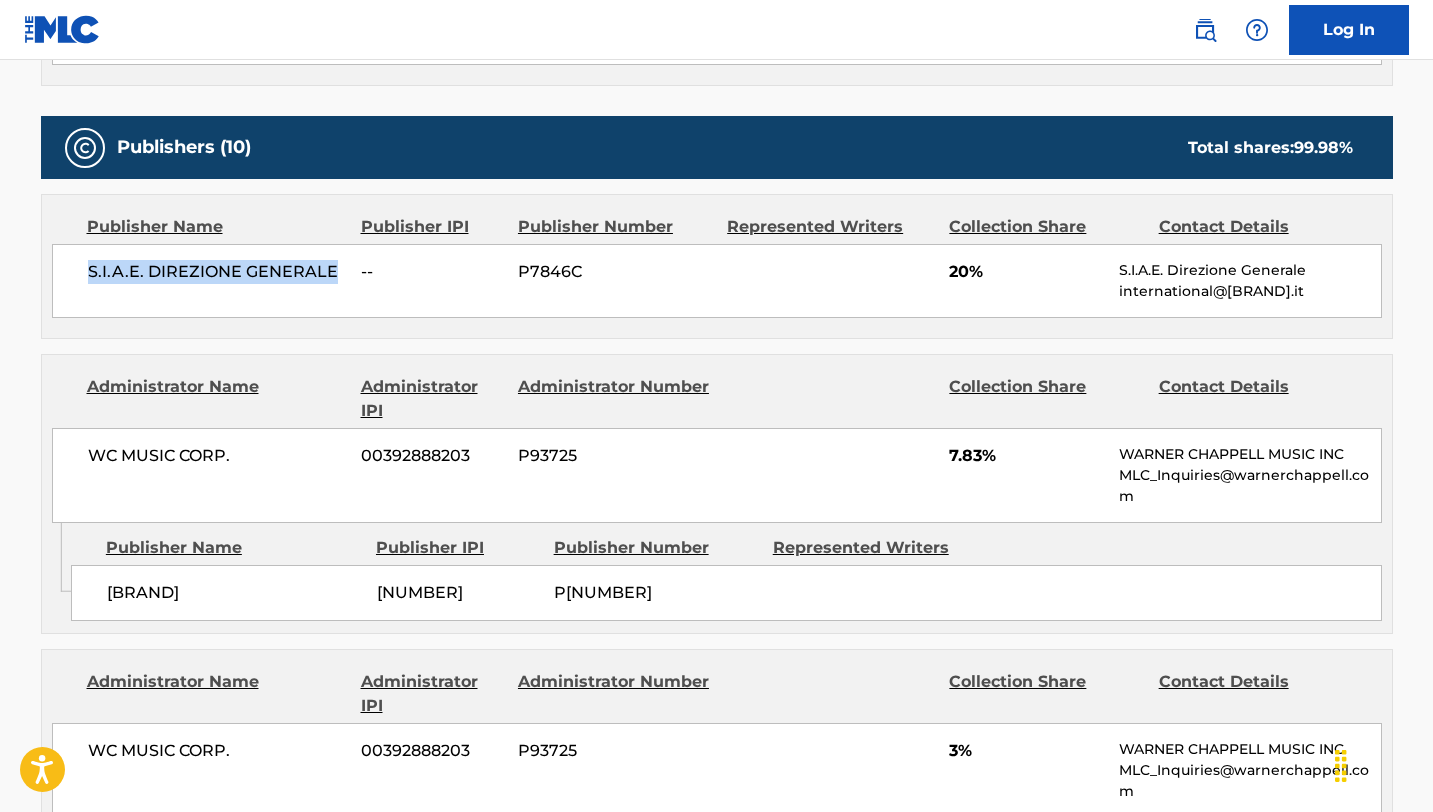 drag, startPoint x: 334, startPoint y: 274, endPoint x: 75, endPoint y: 270, distance: 259.03088 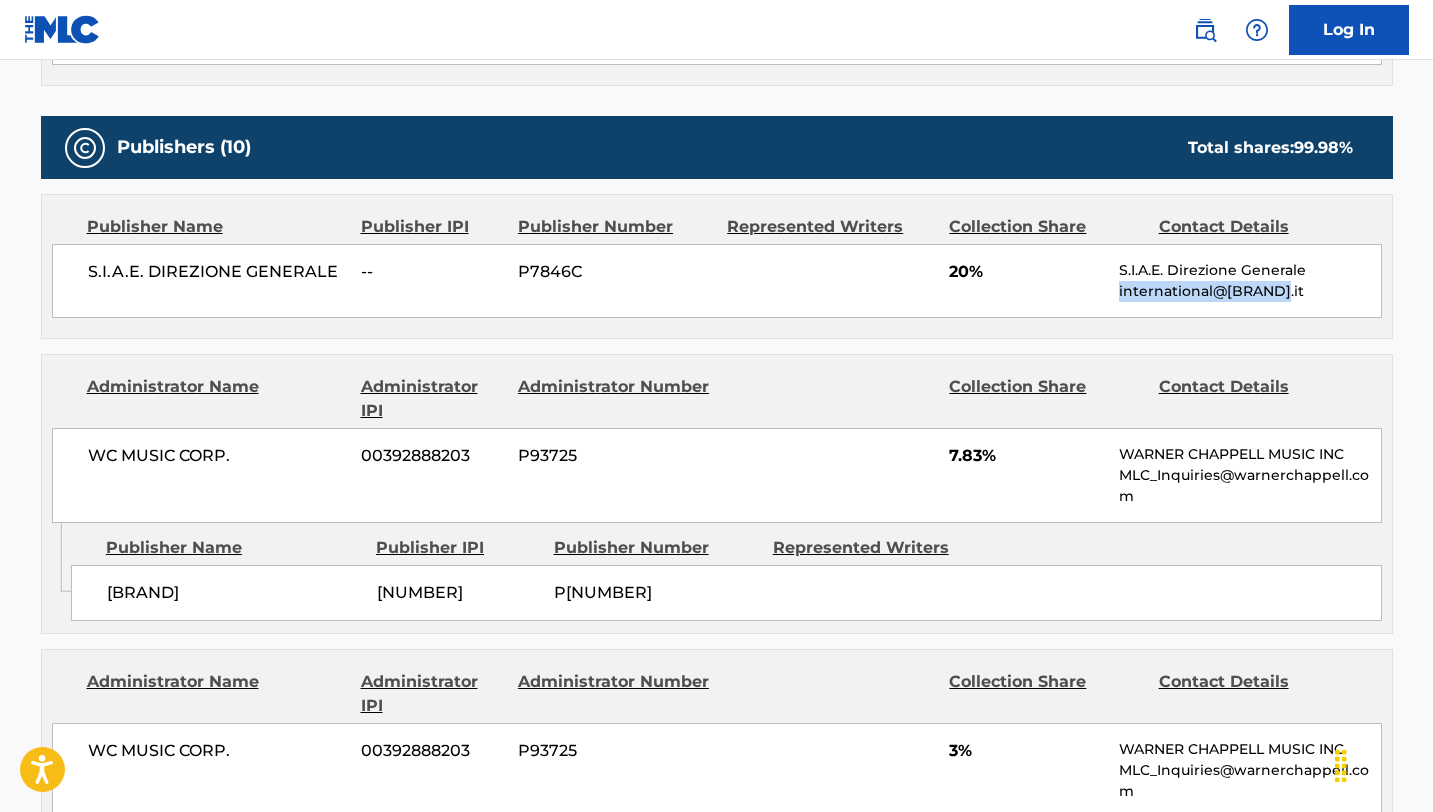 drag, startPoint x: 1278, startPoint y: 292, endPoint x: 1117, endPoint y: 281, distance: 161.37534 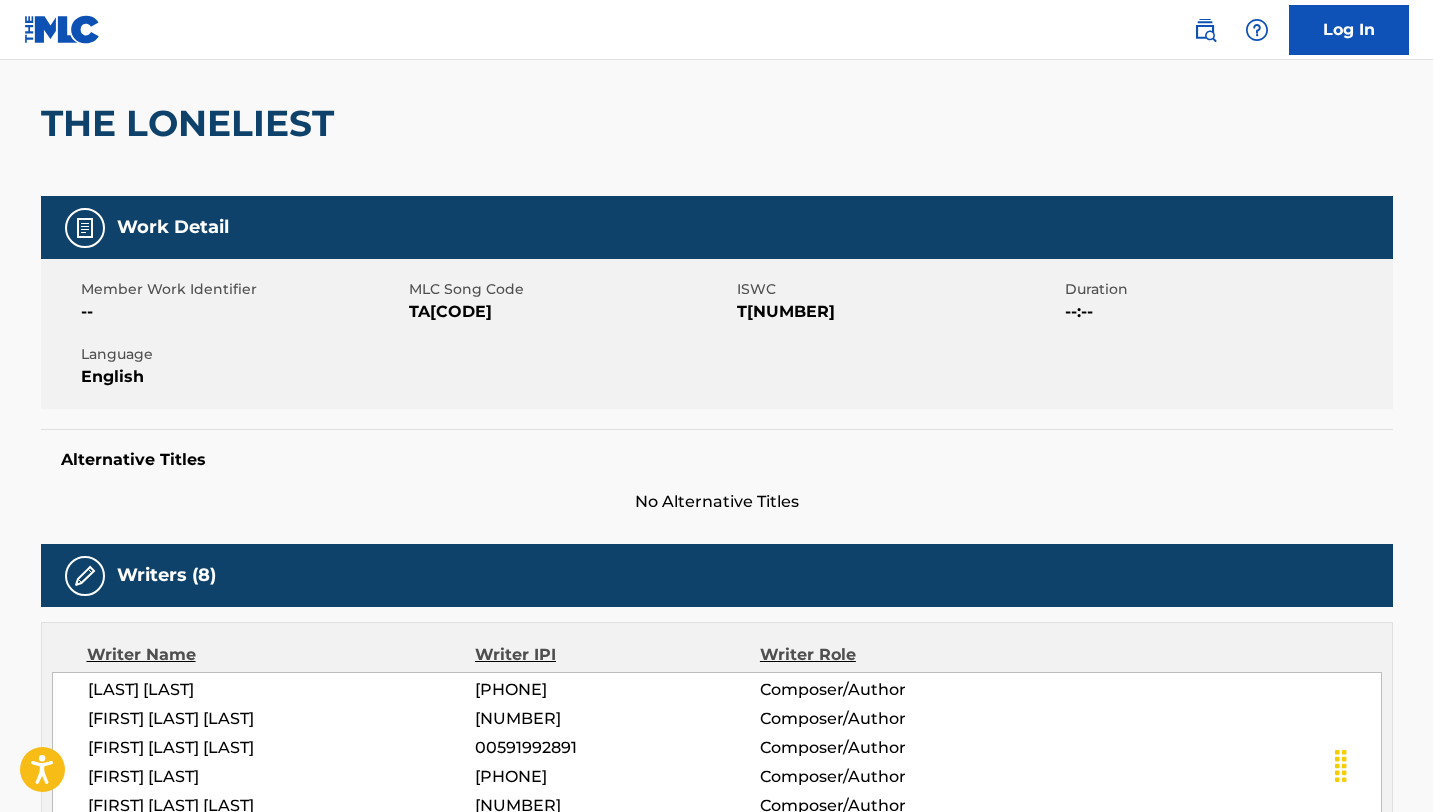 scroll, scrollTop: 0, scrollLeft: 0, axis: both 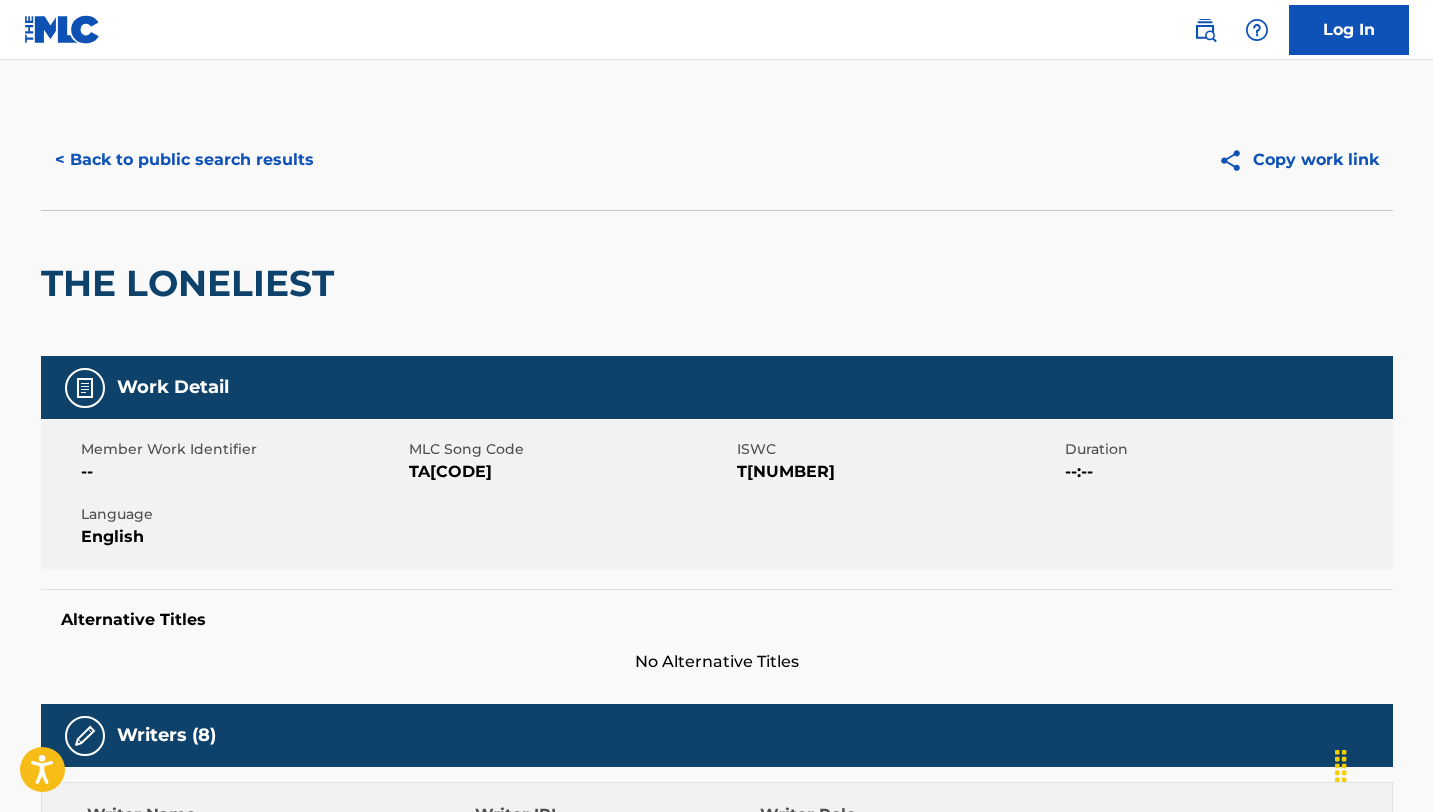 click on "< Back to public search results" at bounding box center (184, 160) 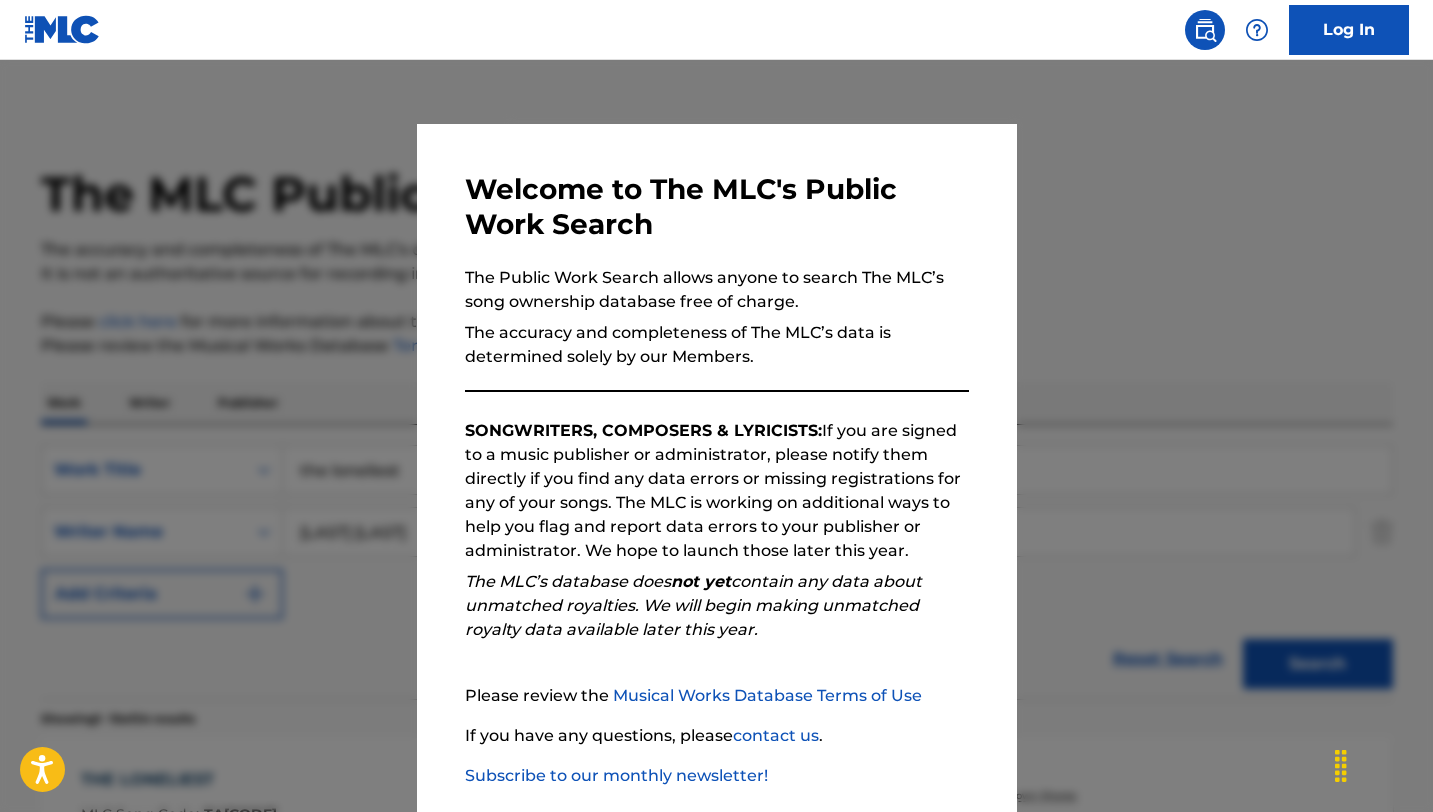 scroll, scrollTop: 288, scrollLeft: 0, axis: vertical 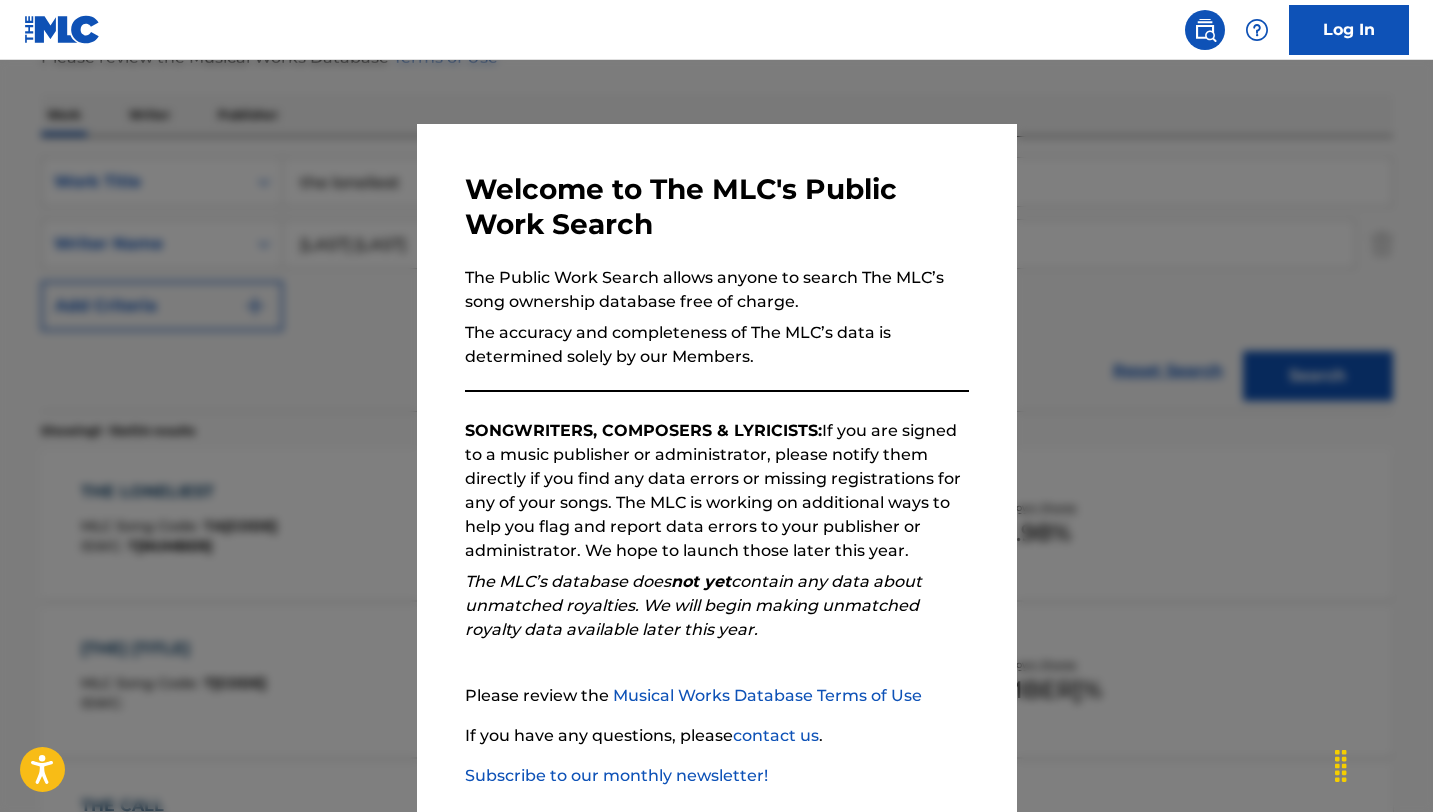 click at bounding box center [716, 466] 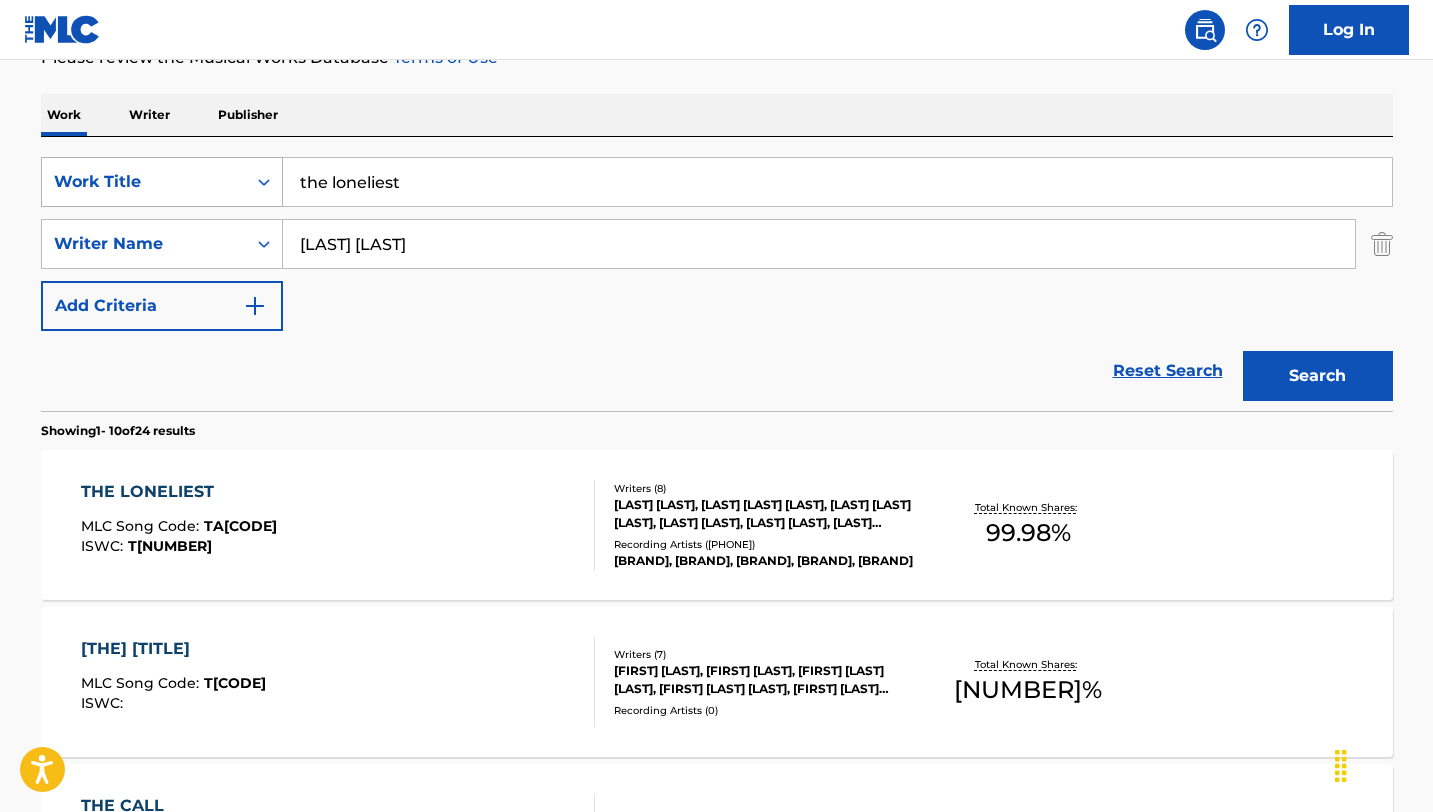 drag, startPoint x: 444, startPoint y: 182, endPoint x: 176, endPoint y: 181, distance: 268.00186 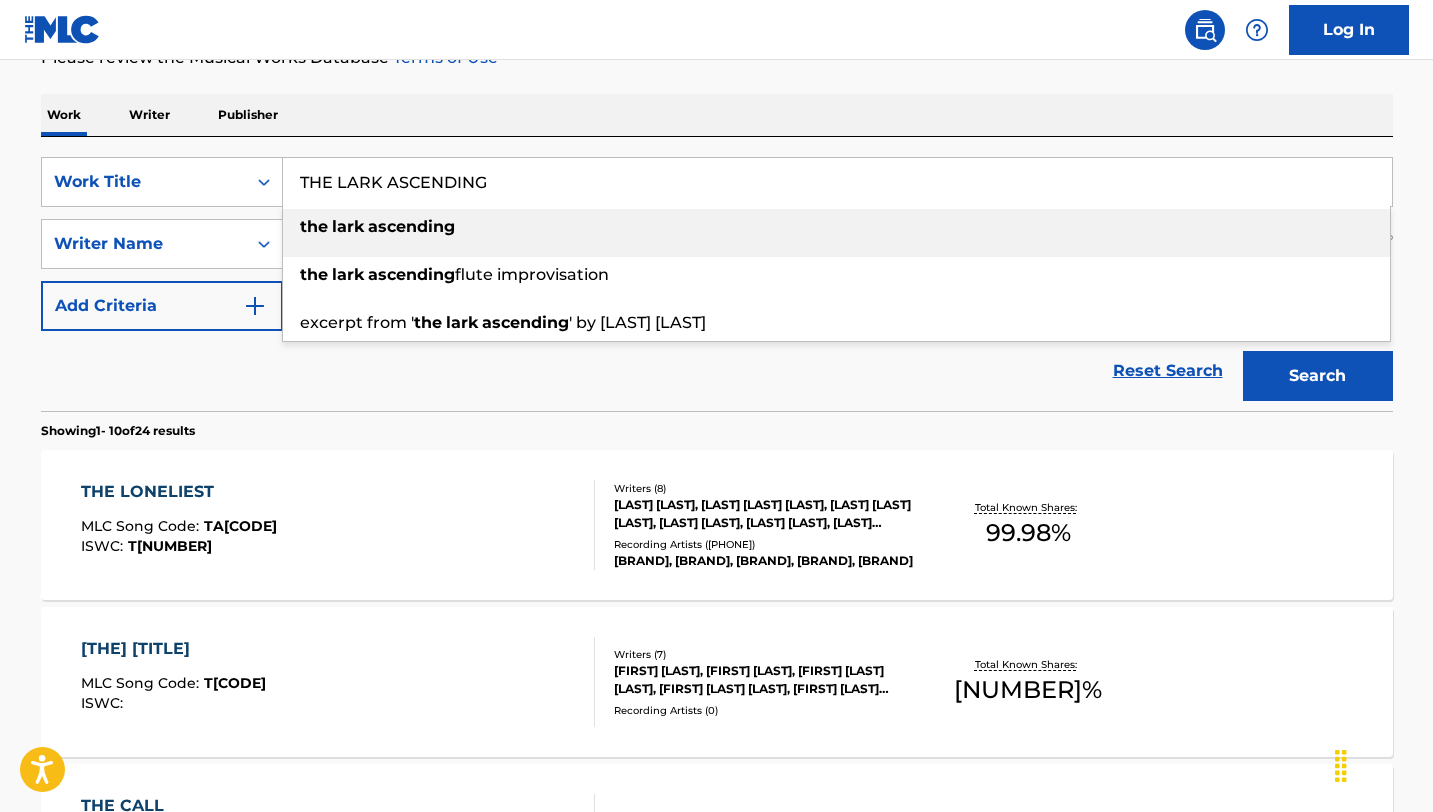 click on "the   lark   ascending" at bounding box center [836, 227] 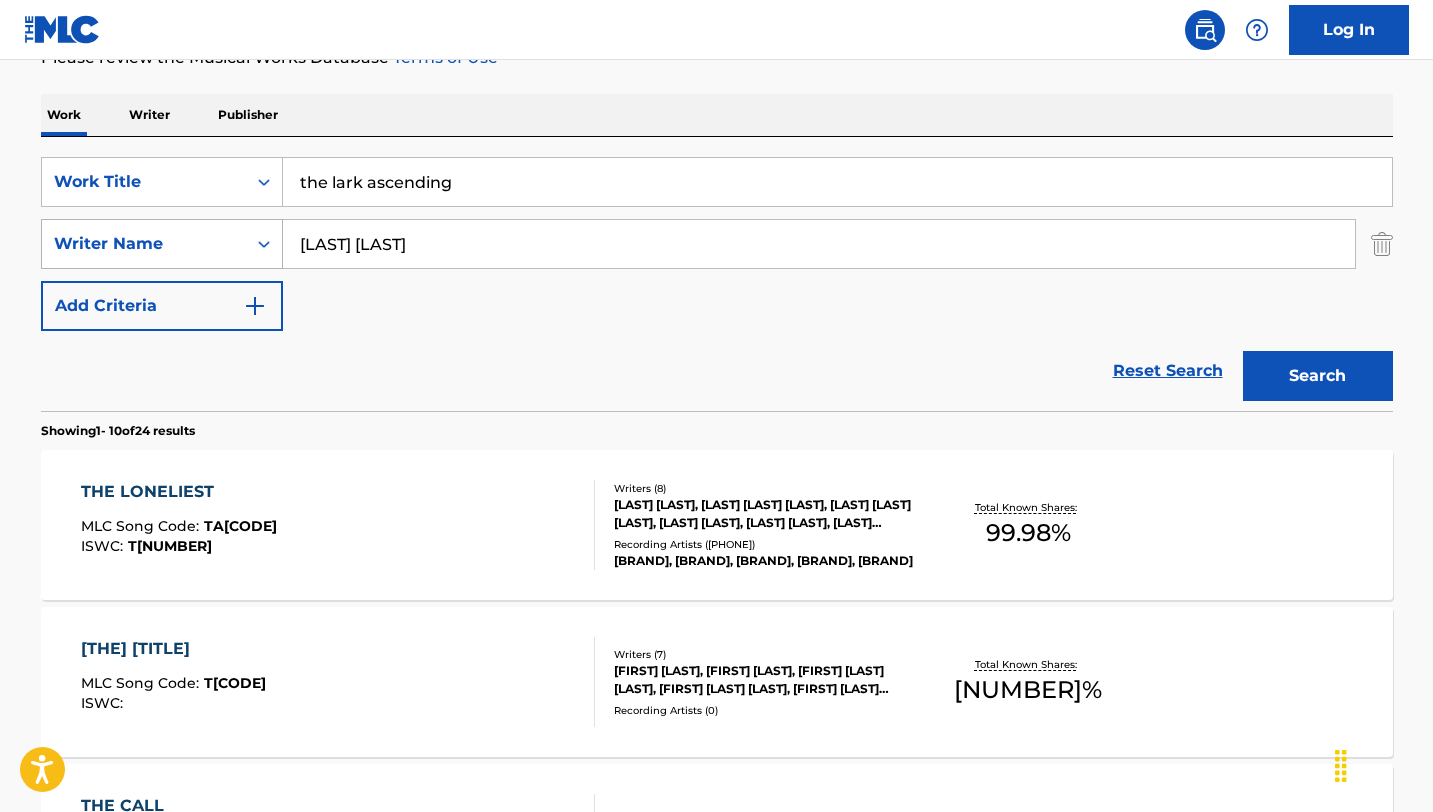 drag, startPoint x: 495, startPoint y: 258, endPoint x: 181, endPoint y: 253, distance: 314.0398 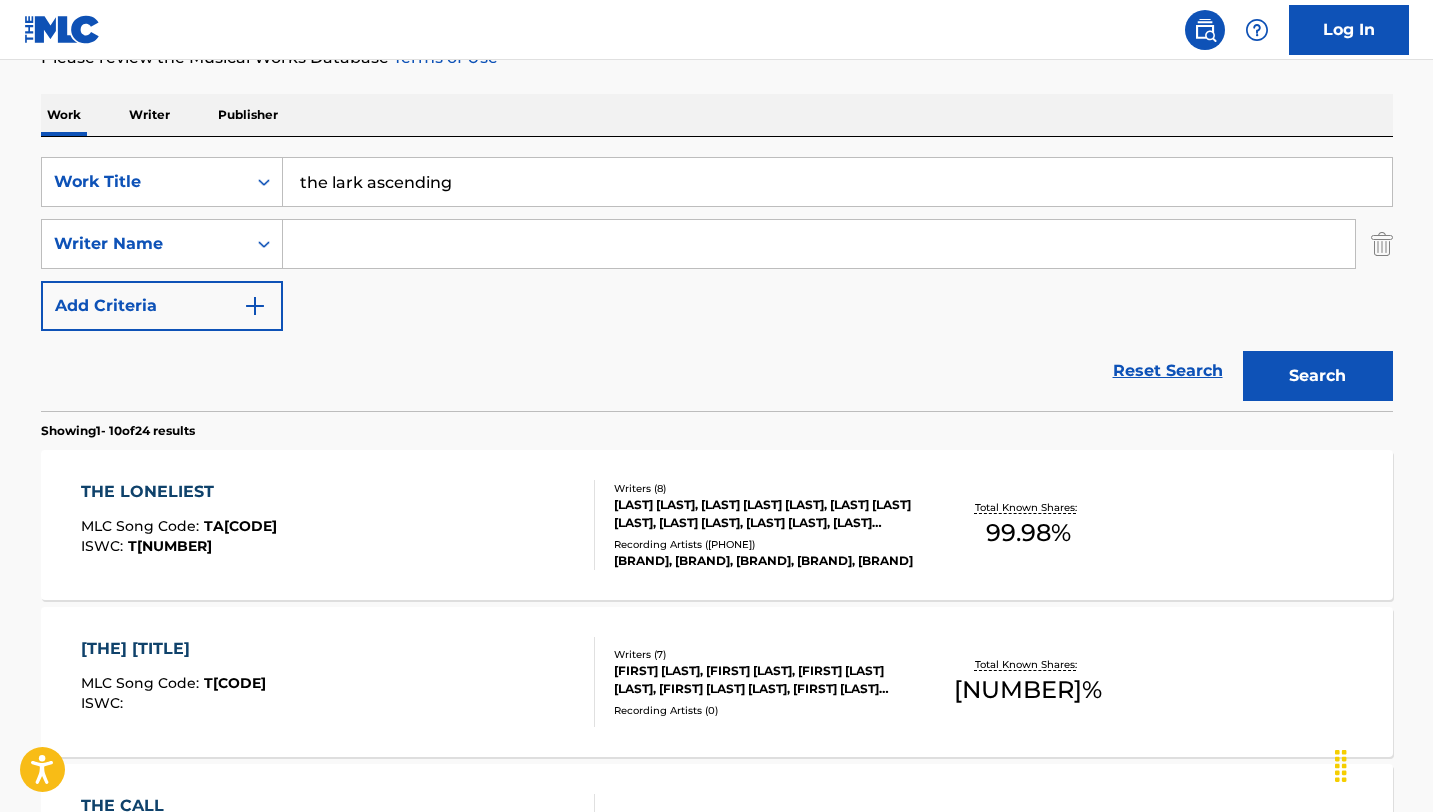paste on "[LAST]" 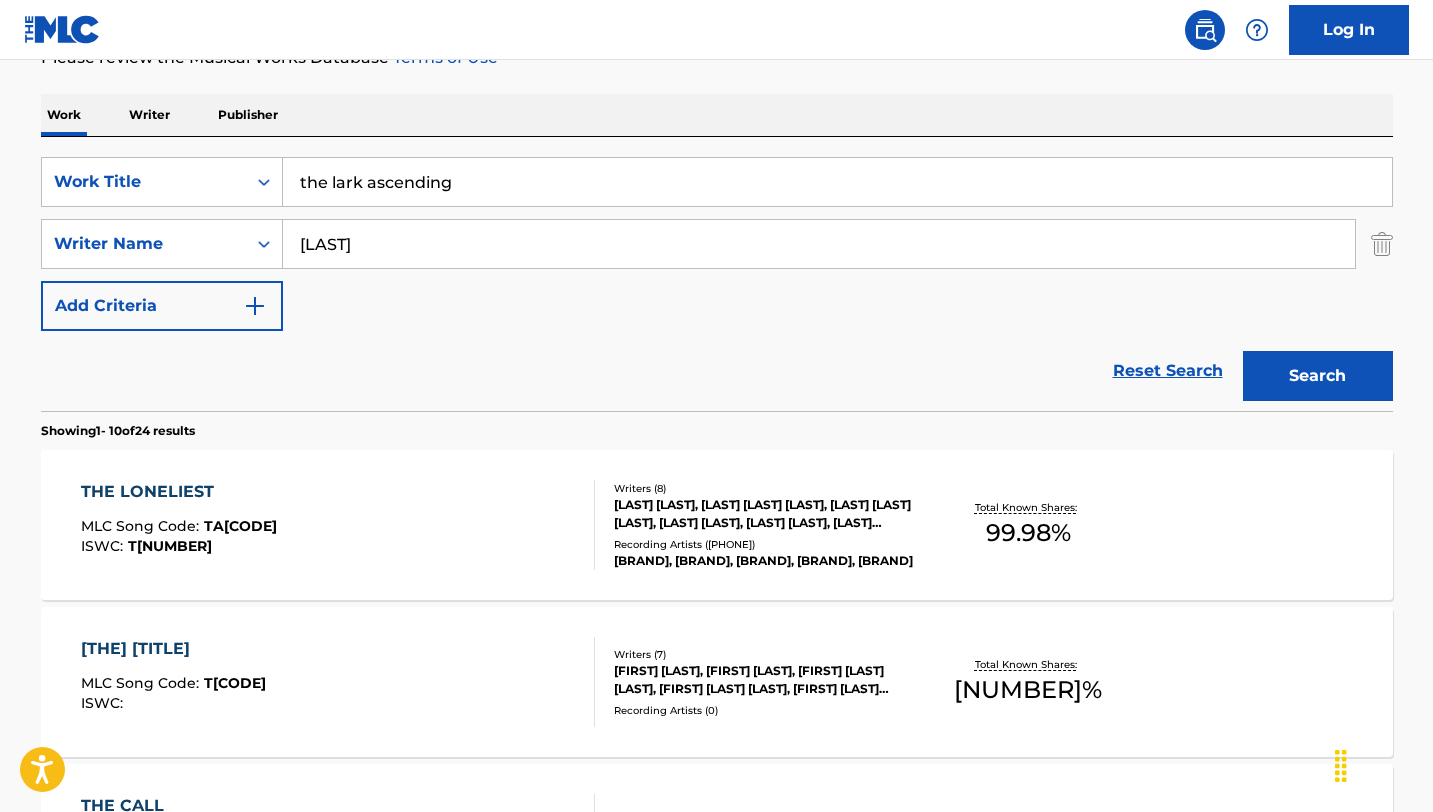 type on "[LAST]" 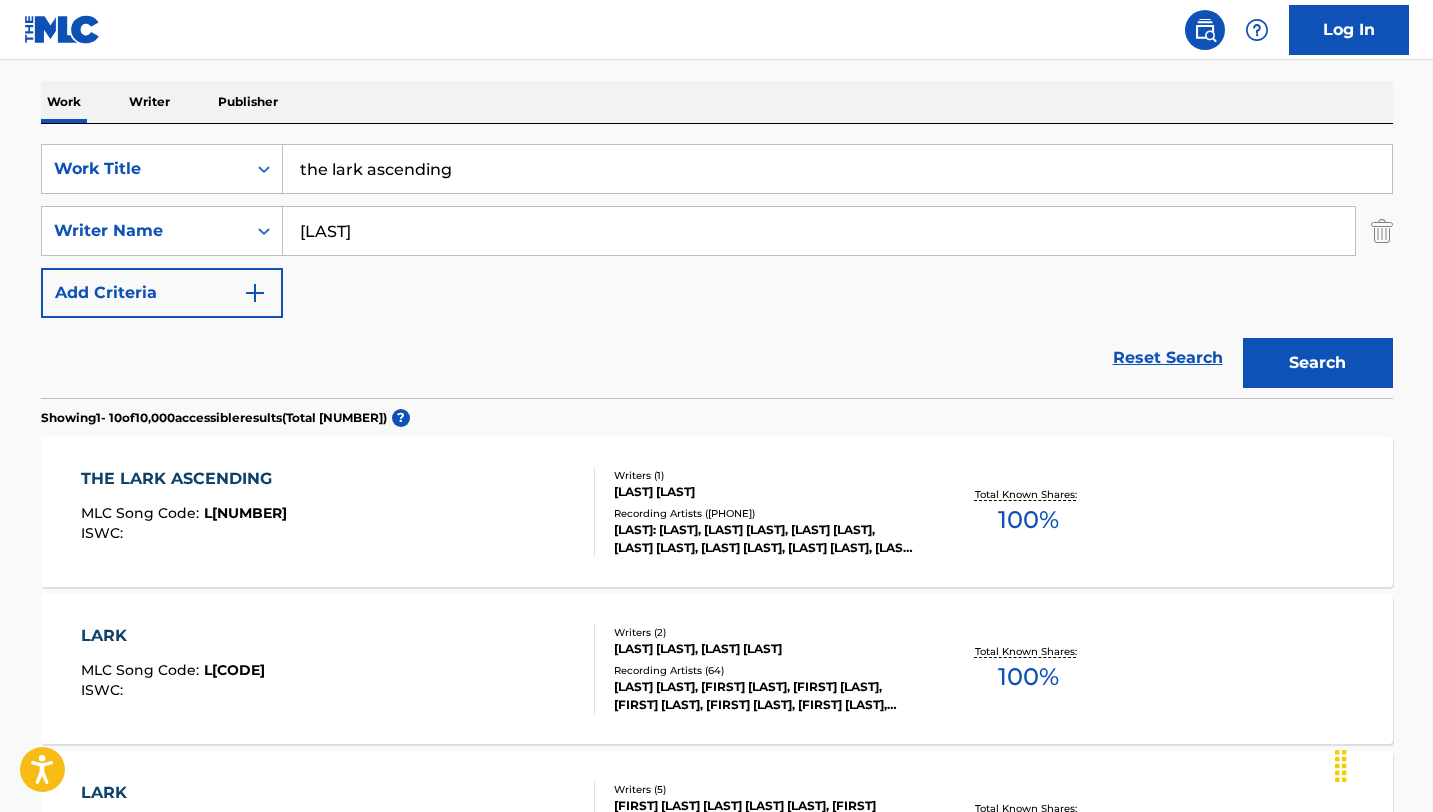 scroll, scrollTop: 306, scrollLeft: 0, axis: vertical 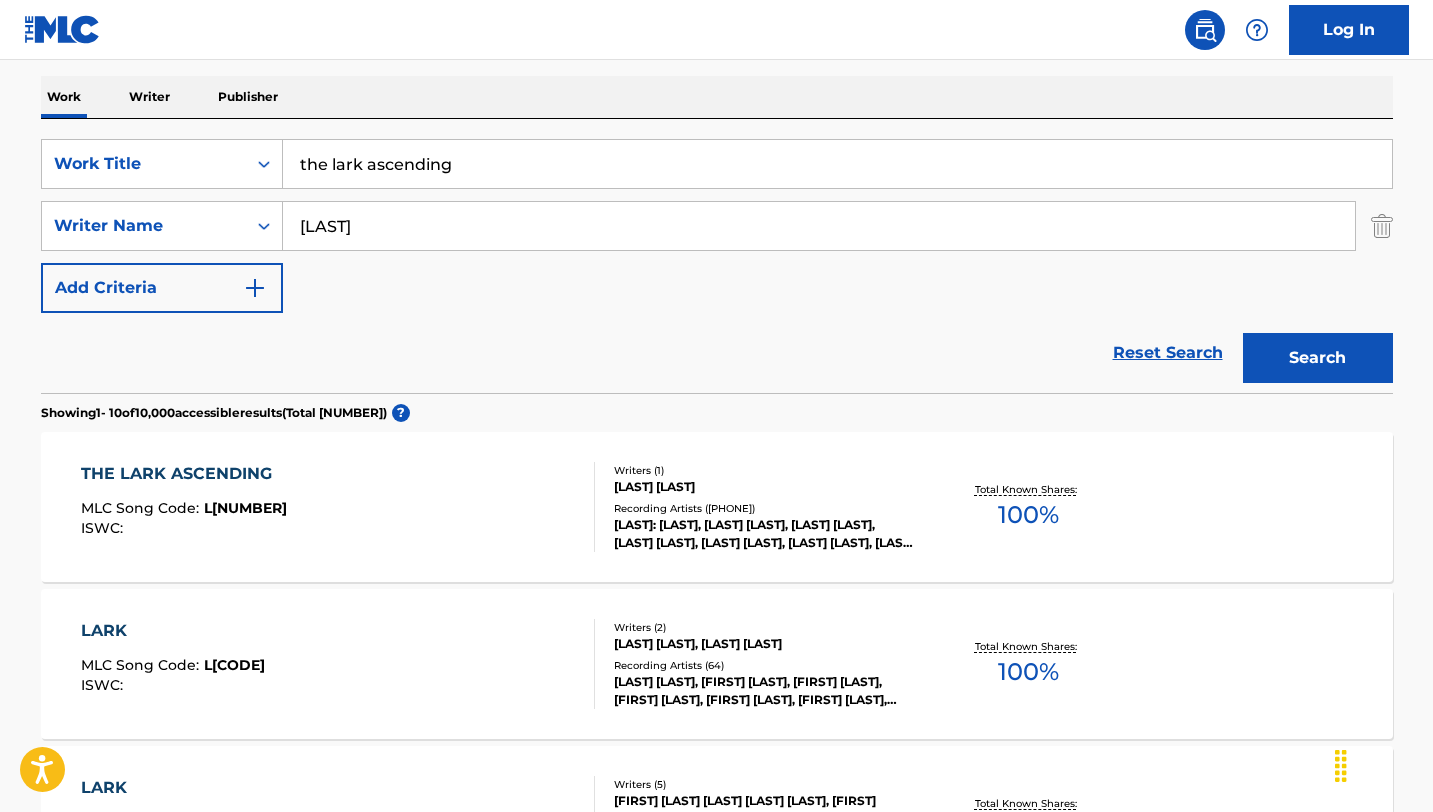 click on "THE LARK ASCENDING MLC Song Code : L[NUMBER] ISWC :" at bounding box center (338, 507) 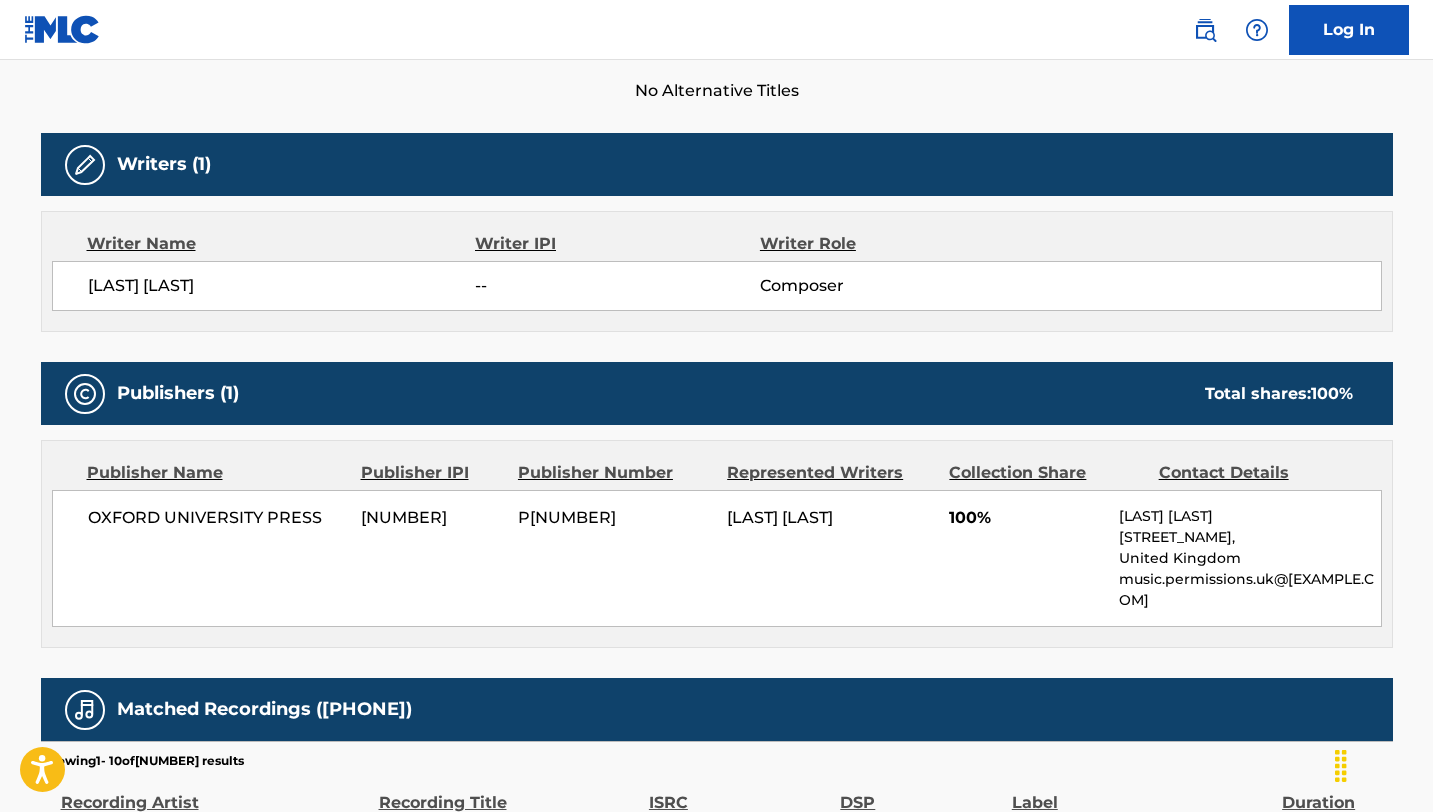 scroll, scrollTop: 0, scrollLeft: 0, axis: both 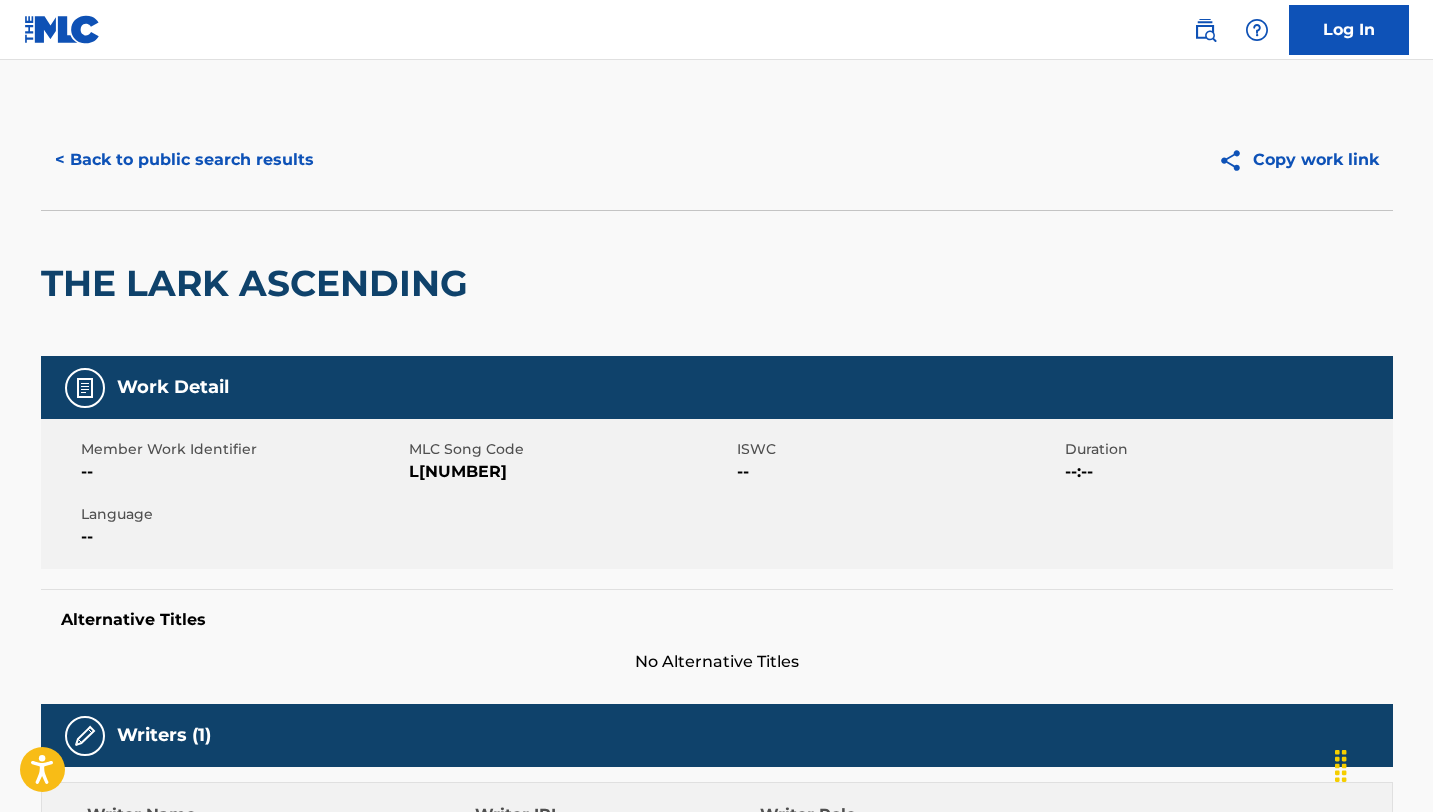 click on "< Back to public search results" at bounding box center (184, 160) 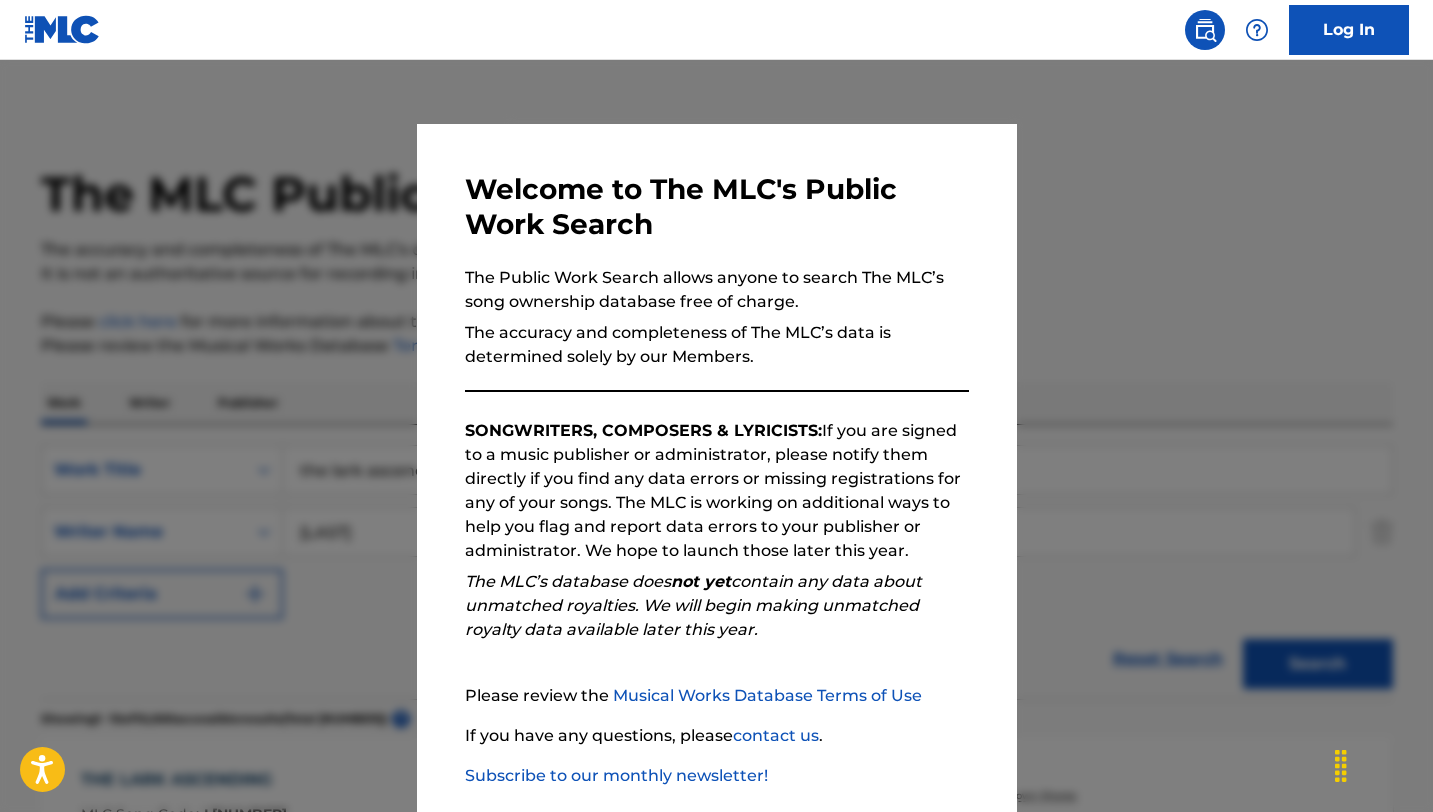 scroll, scrollTop: 306, scrollLeft: 0, axis: vertical 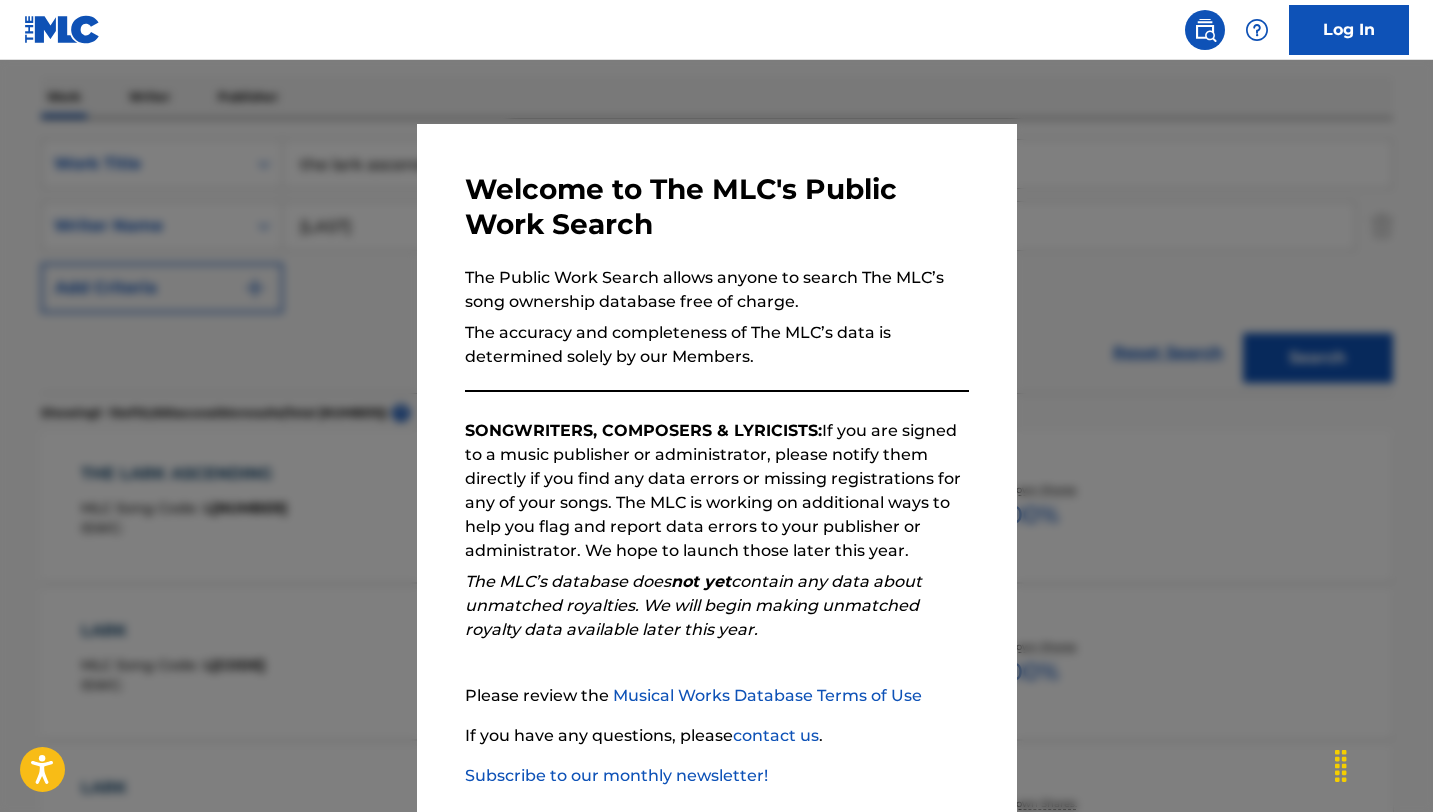 click at bounding box center (716, 466) 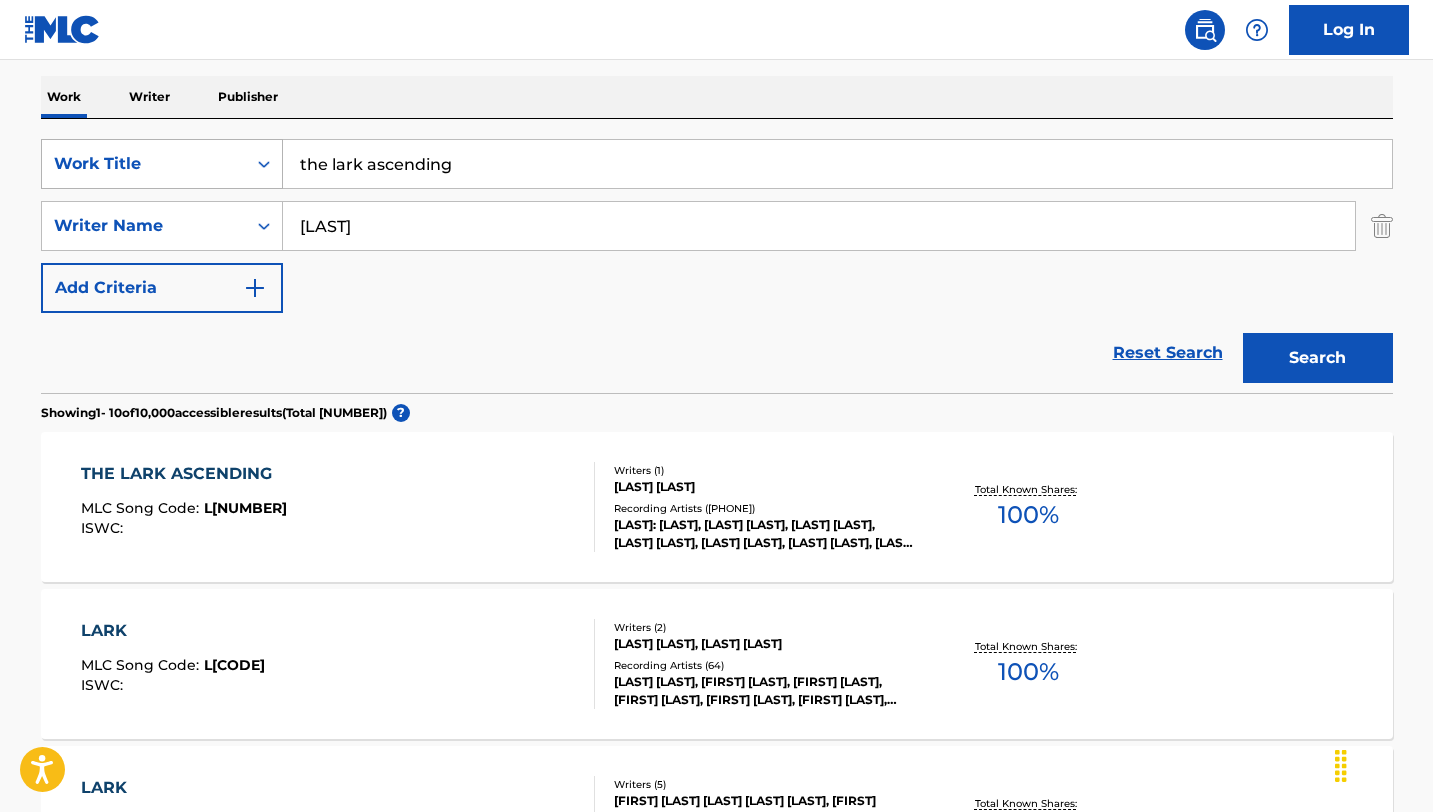 click on "Work Title" at bounding box center (144, 164) 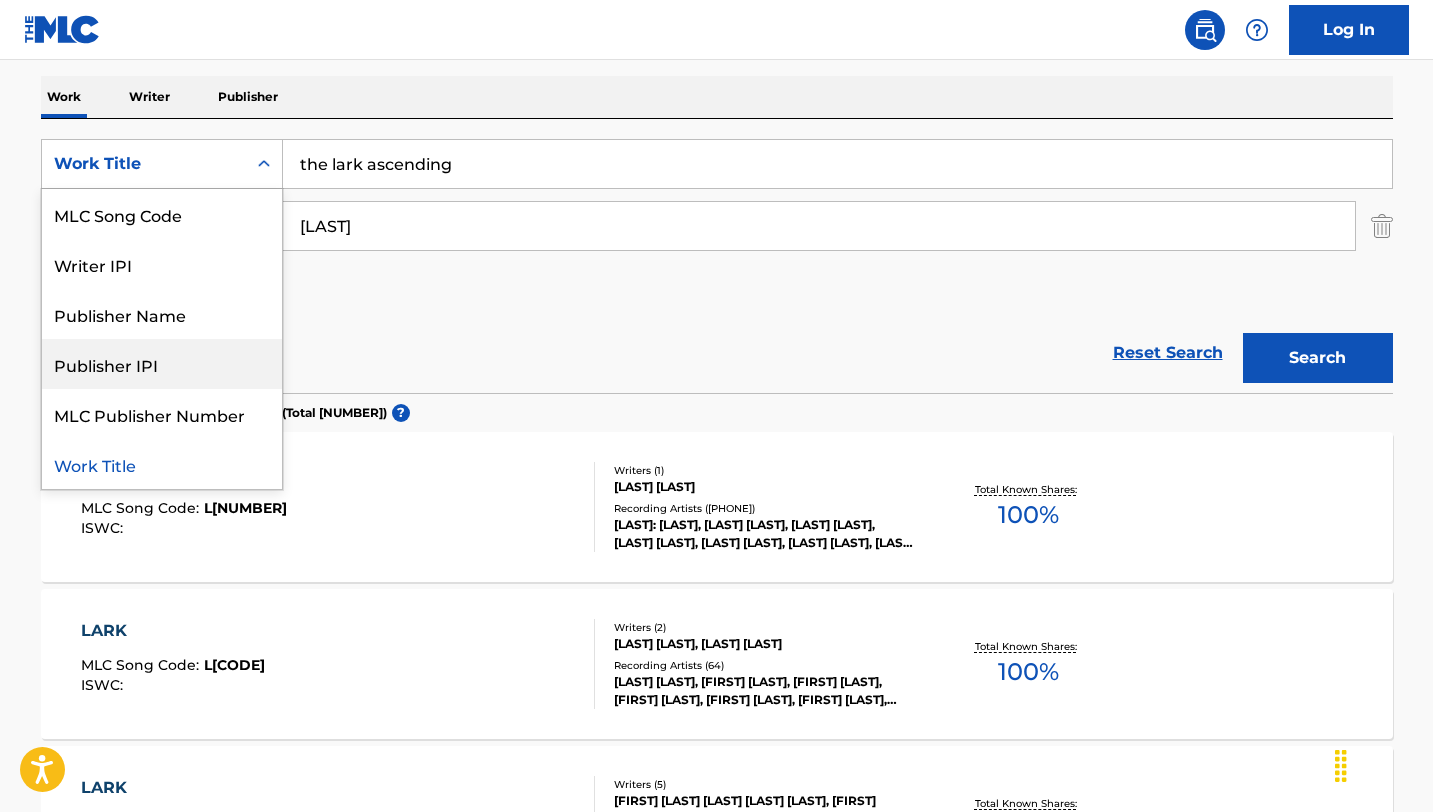 scroll, scrollTop: 0, scrollLeft: 0, axis: both 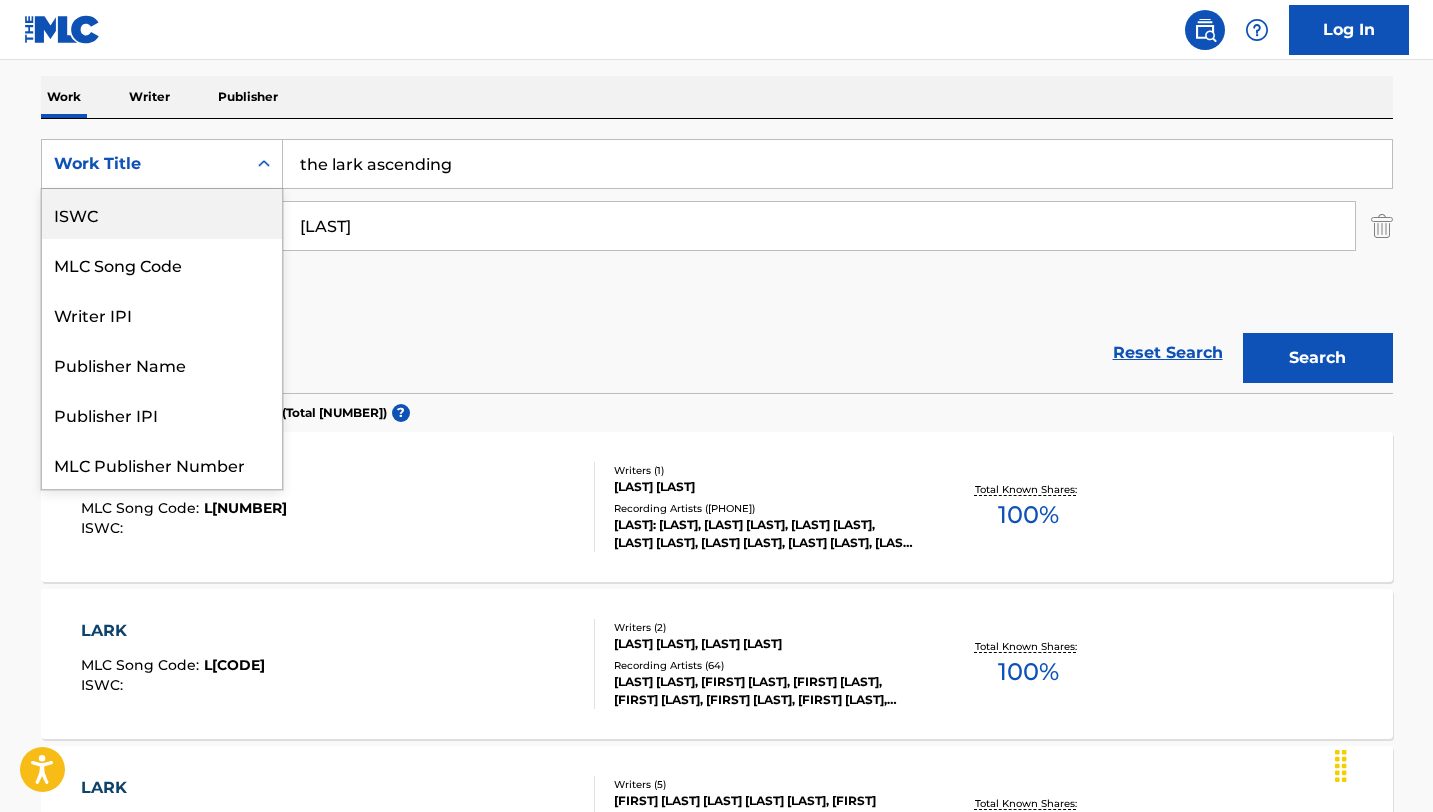 click on "ISWC" at bounding box center (162, 214) 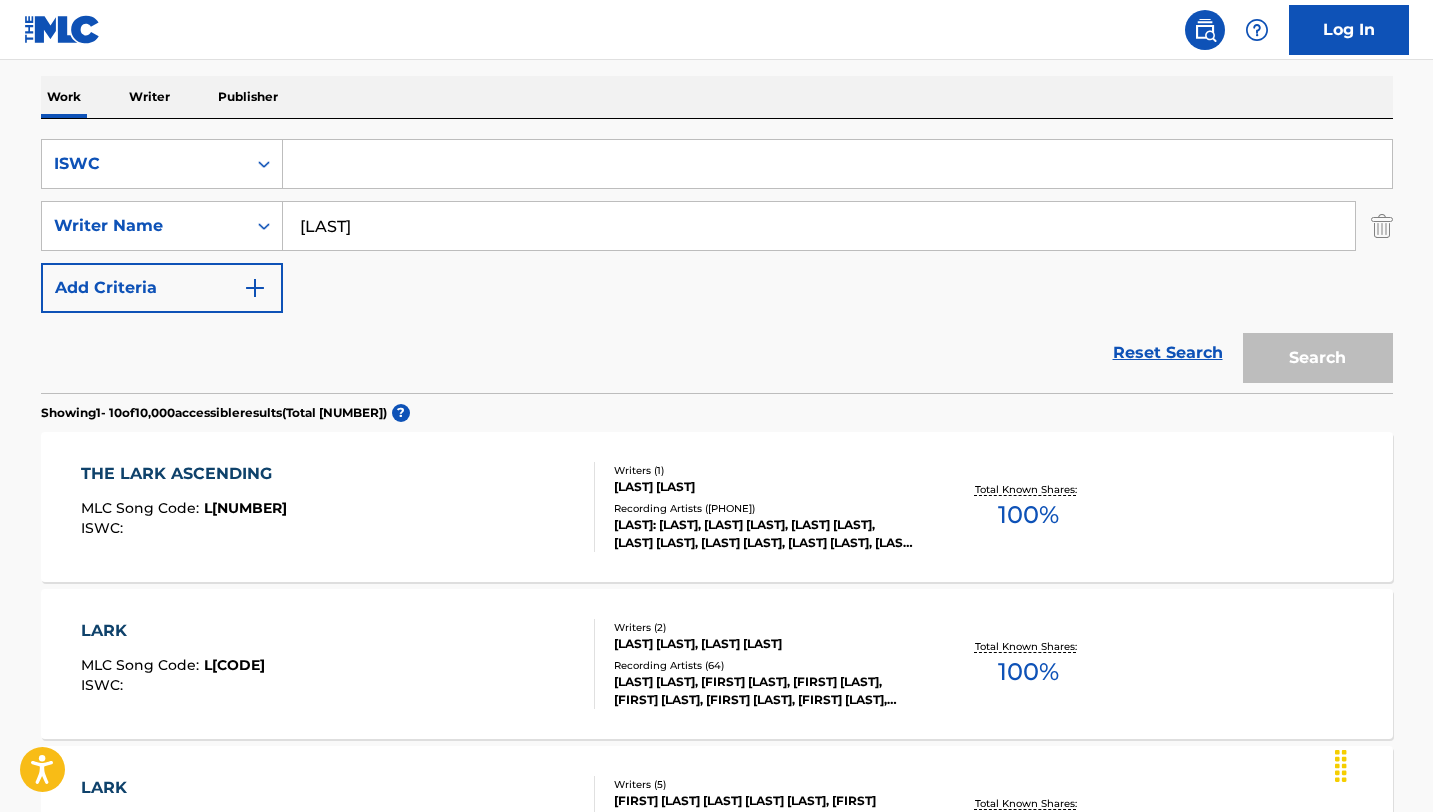click at bounding box center (837, 164) 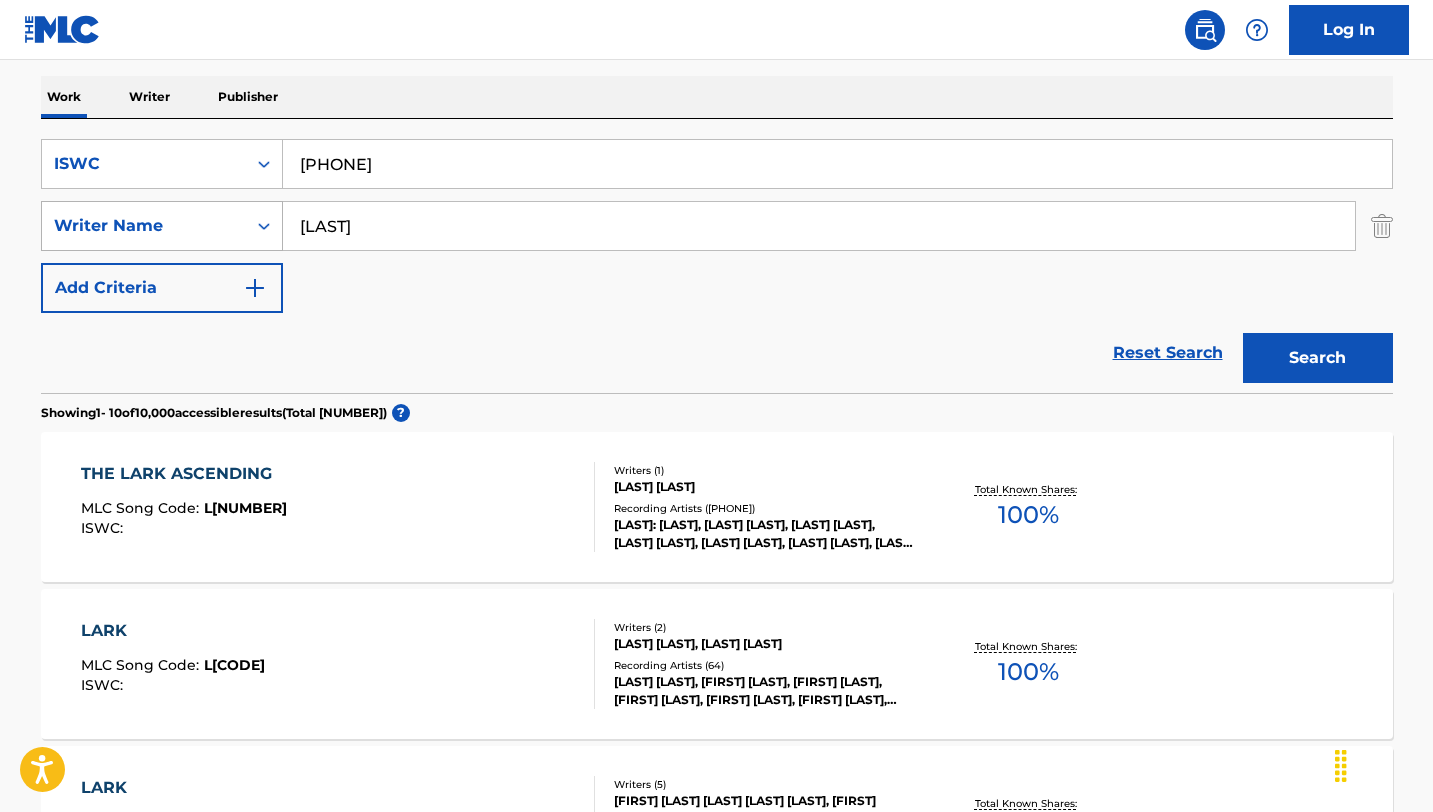 type on "[PHONE]" 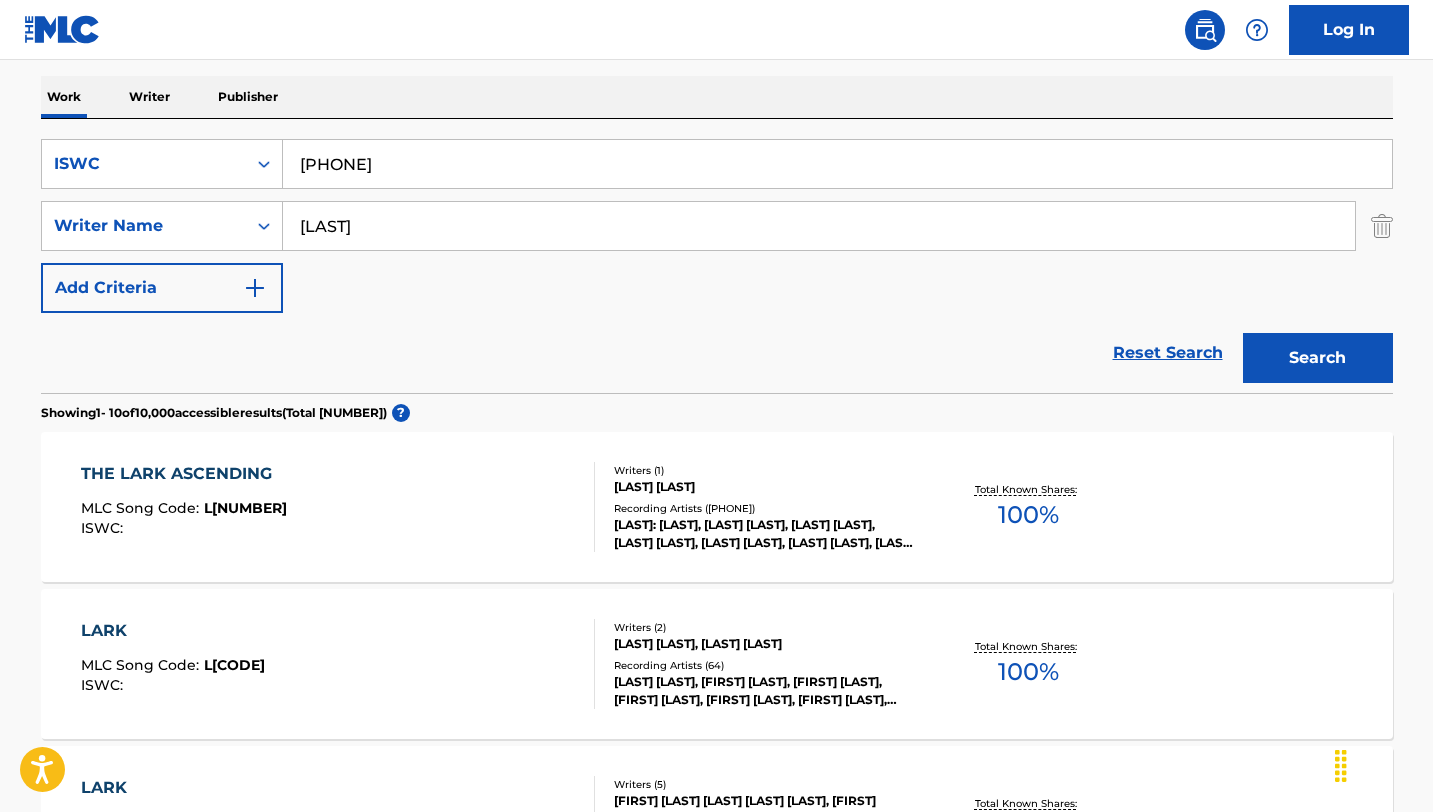 click on "[LAST]" at bounding box center [819, 226] 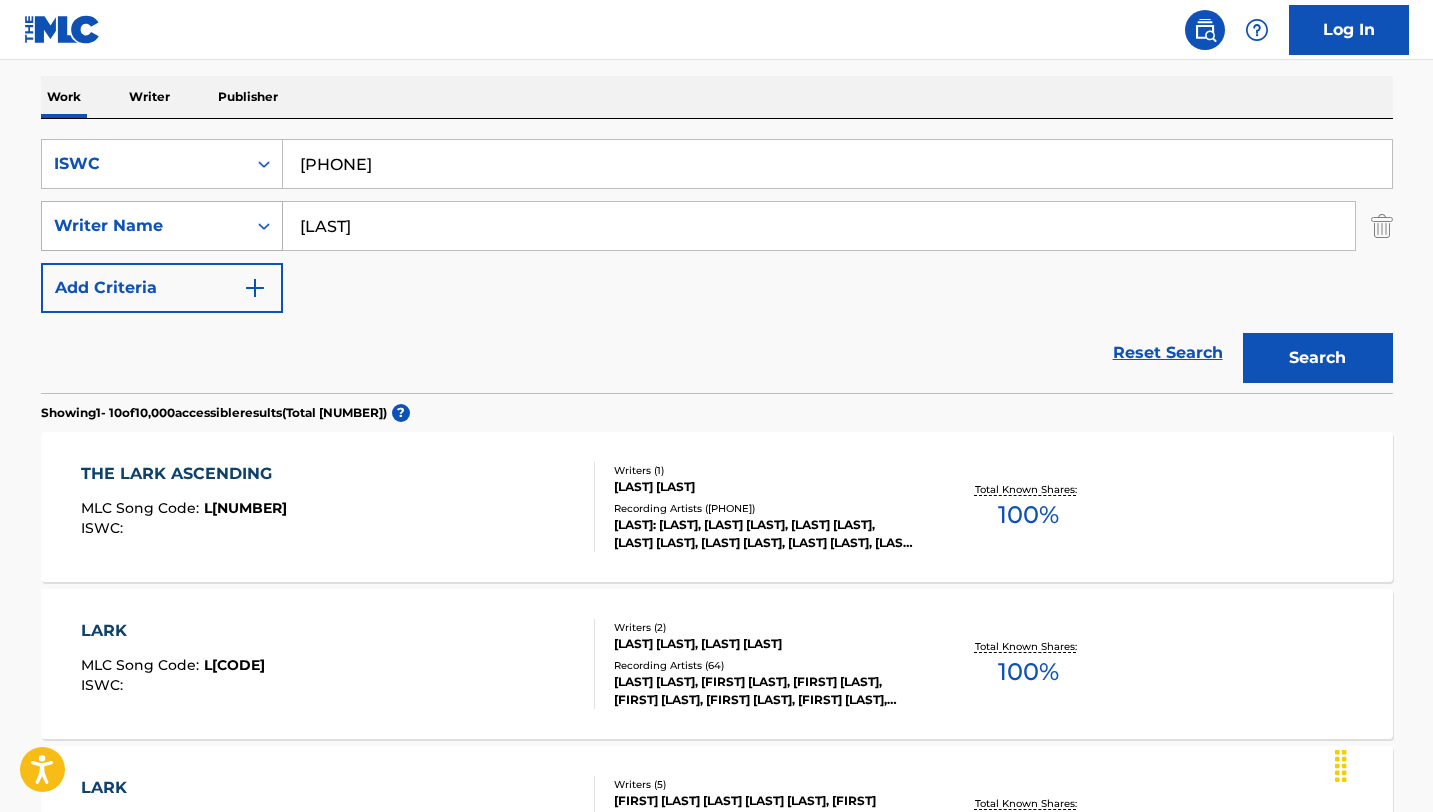 drag, startPoint x: 415, startPoint y: 222, endPoint x: 250, endPoint y: 217, distance: 165.07574 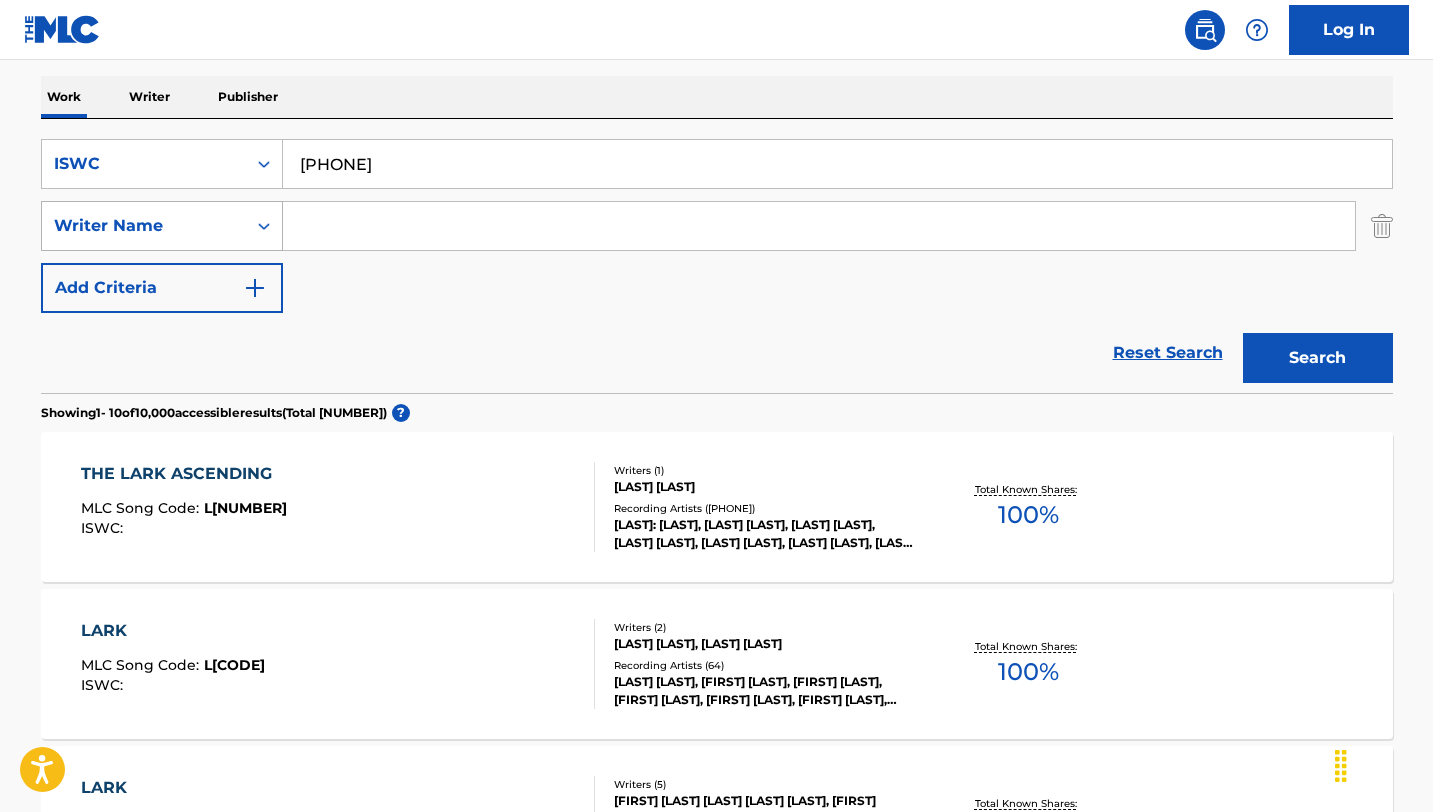 type 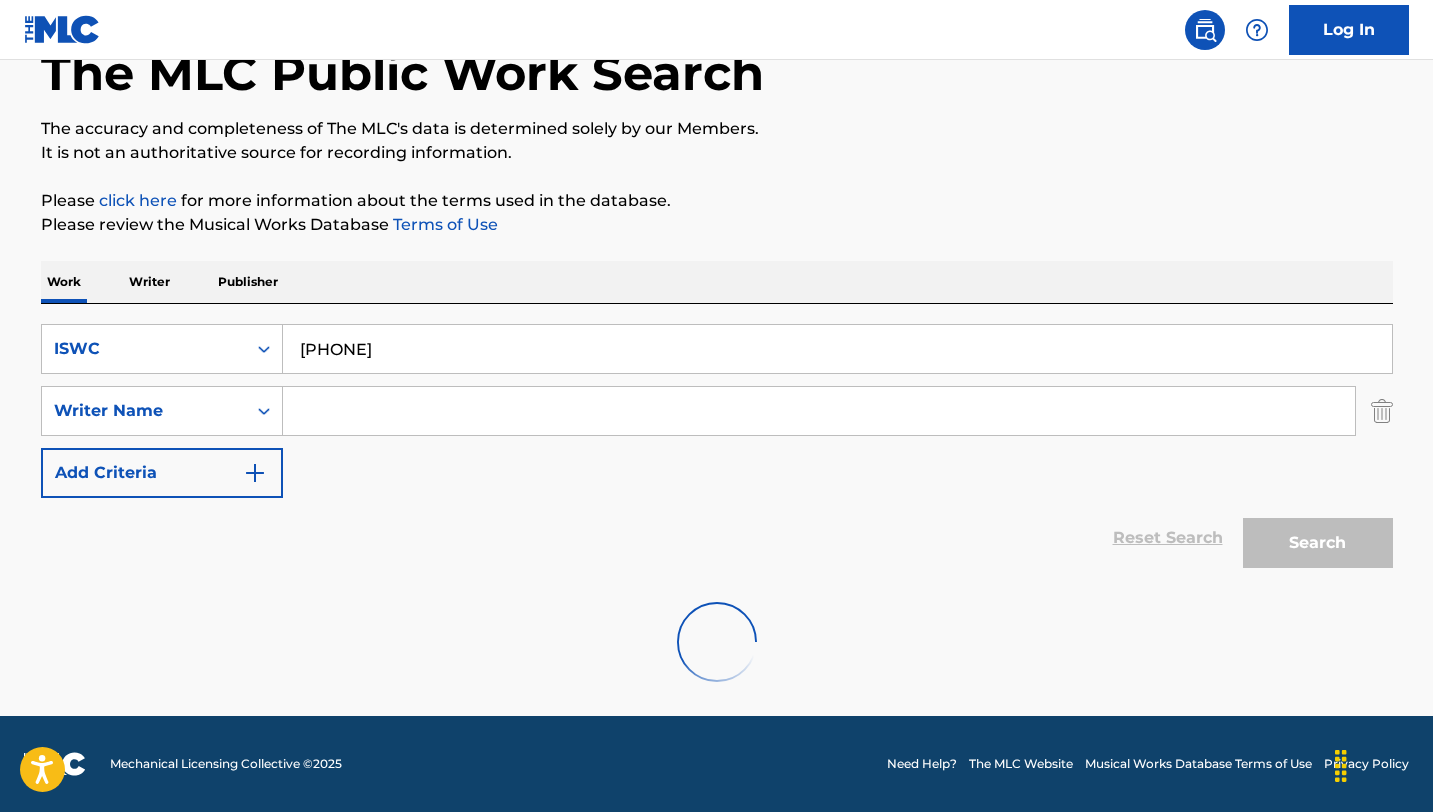 scroll, scrollTop: 276, scrollLeft: 0, axis: vertical 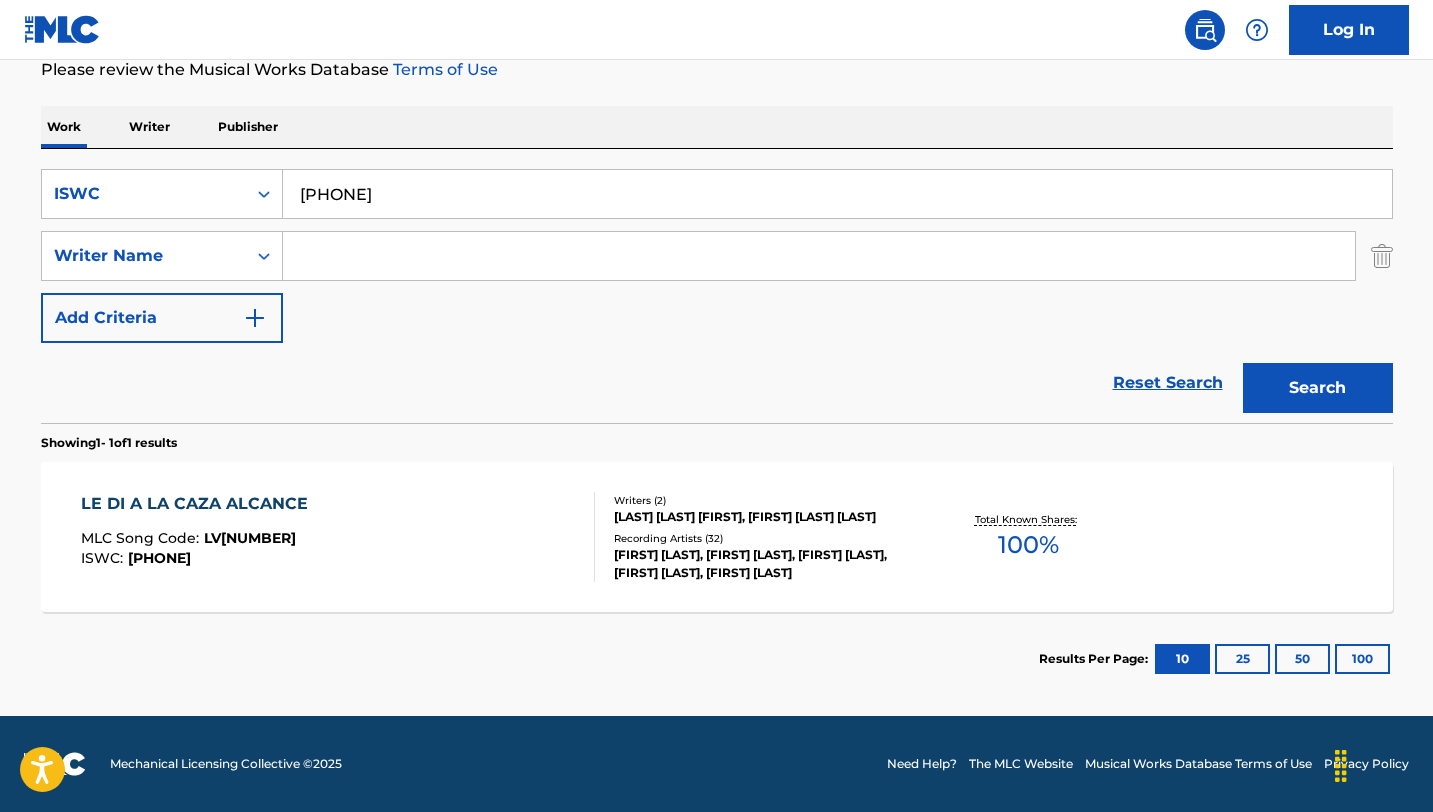 click on "LE DI A LA CAZA ALCANCE MLC Song Code : [CODE] ISWC : T[NUMBER]" at bounding box center [338, 537] 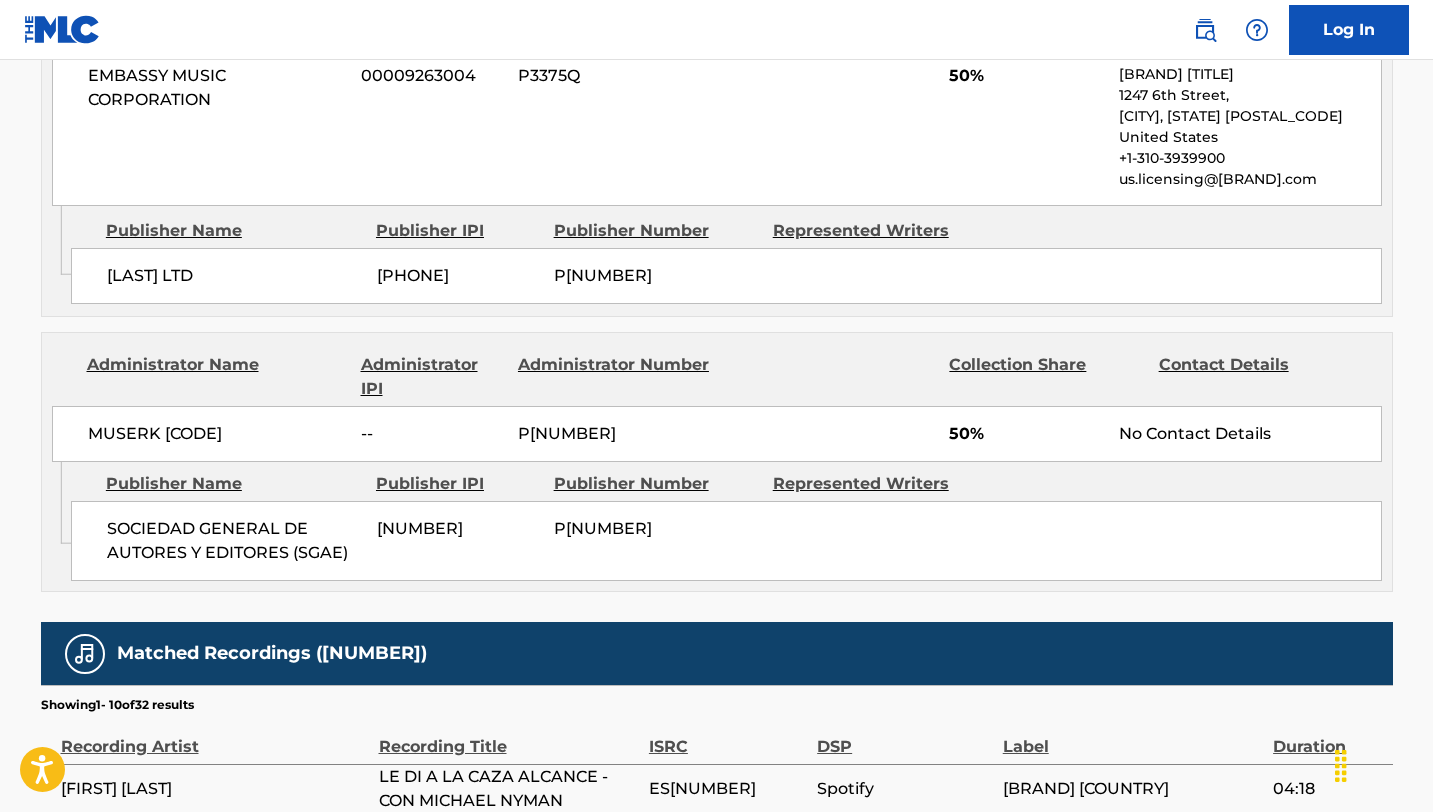 scroll, scrollTop: 1060, scrollLeft: 0, axis: vertical 